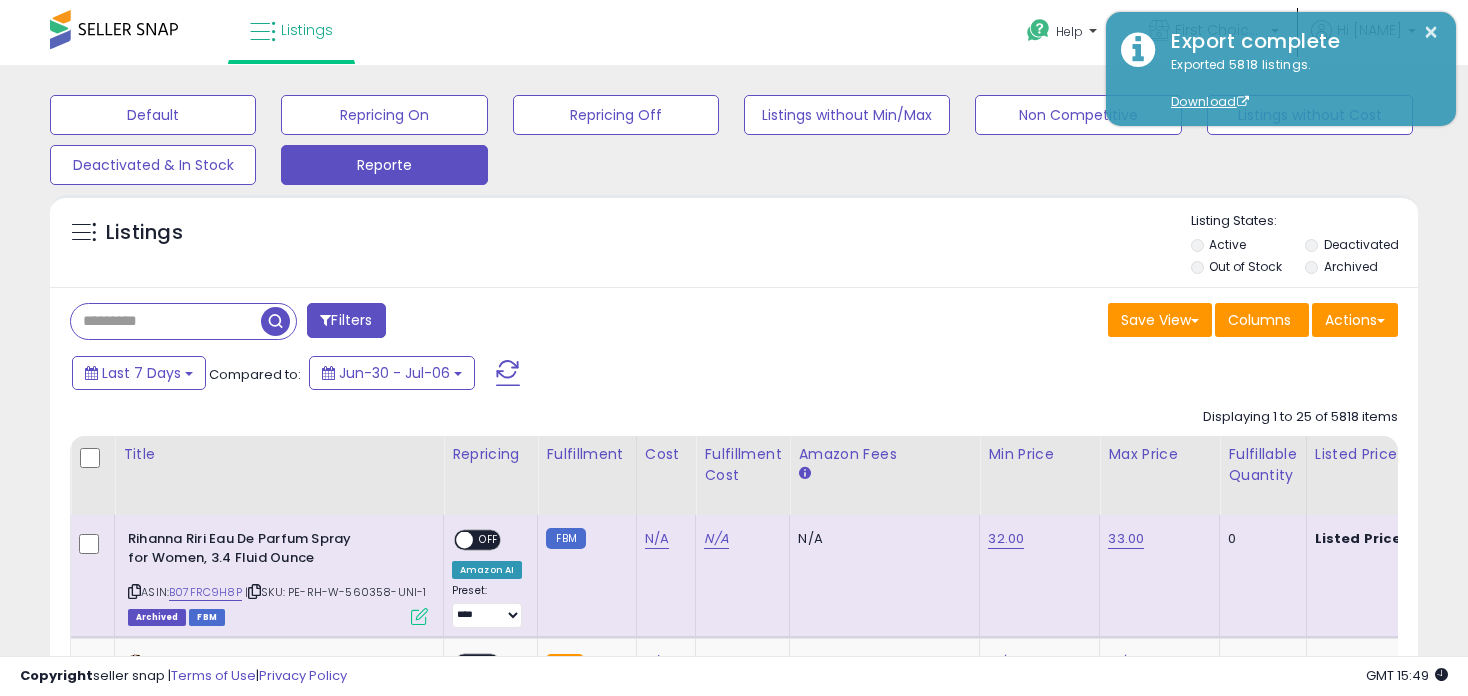 click at bounding box center [166, 321] 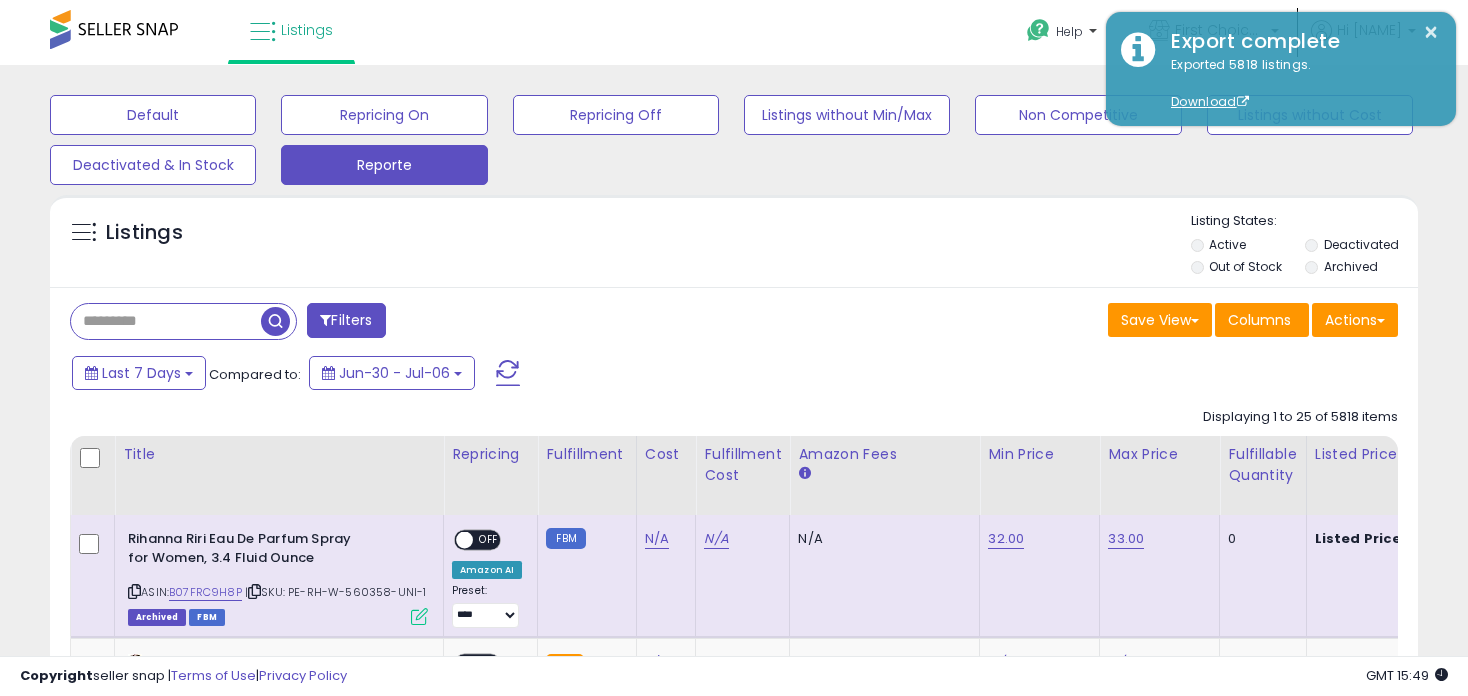 scroll, scrollTop: 0, scrollLeft: 0, axis: both 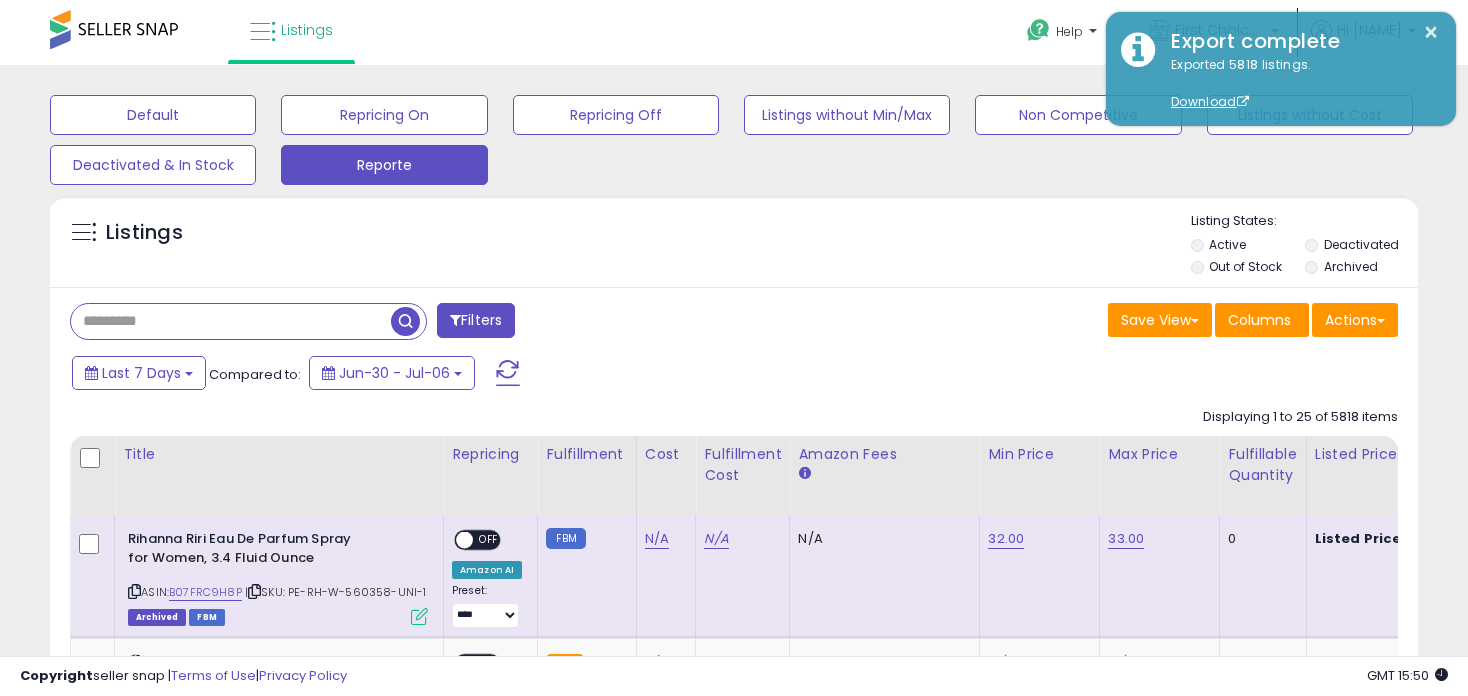 click at bounding box center [231, 321] 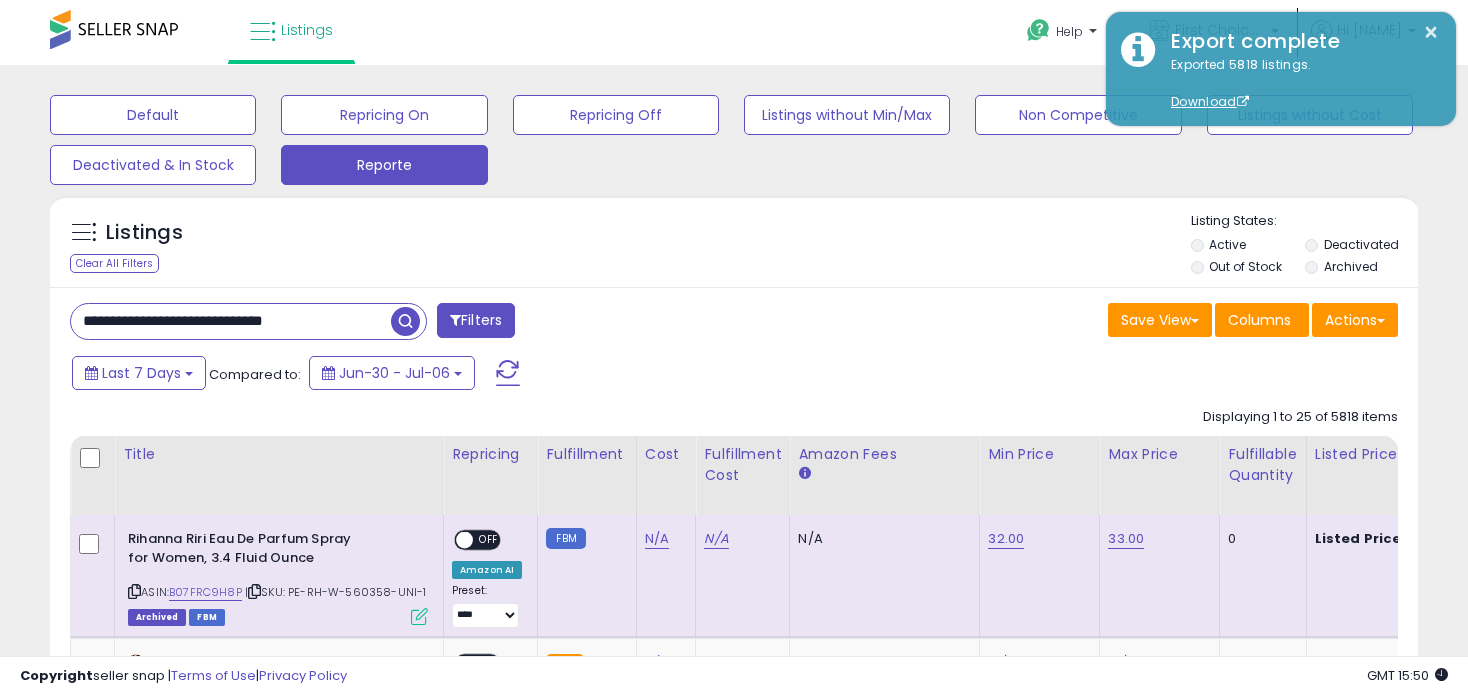 type on "**********" 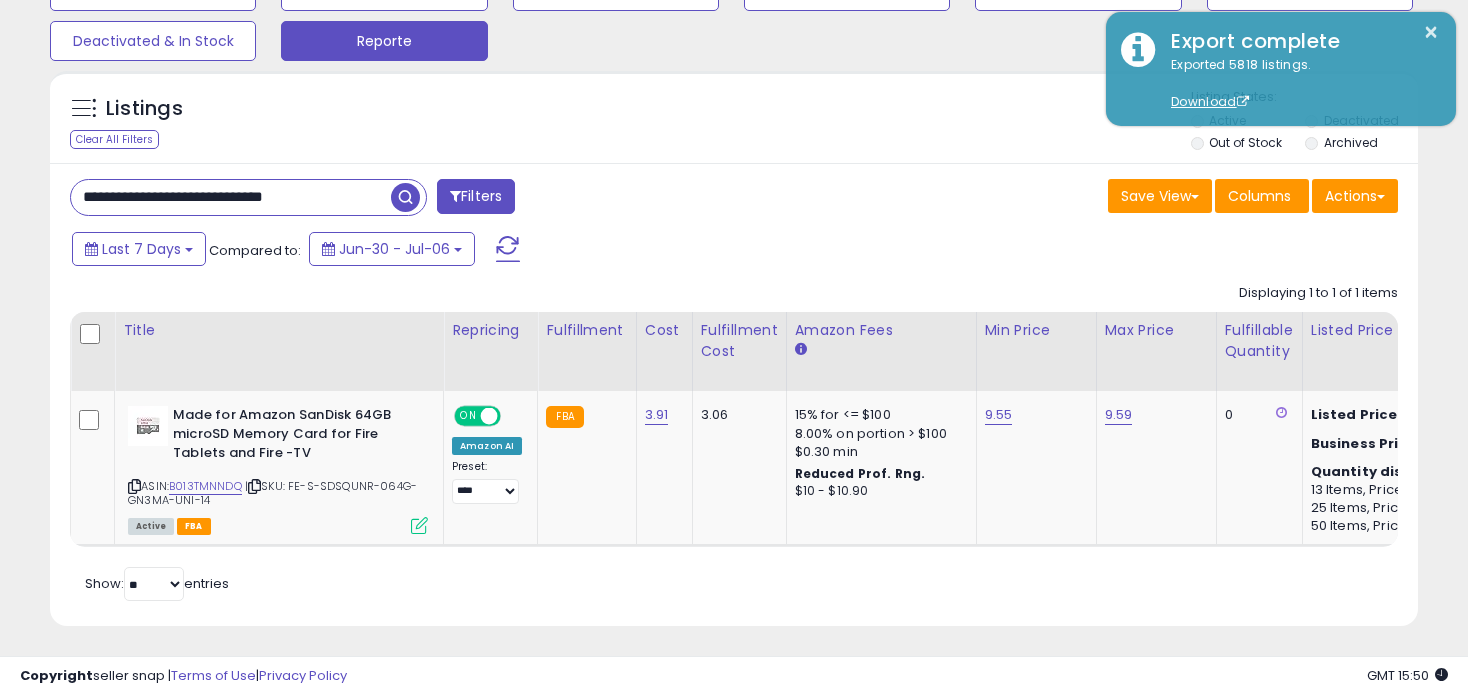 scroll, scrollTop: 199, scrollLeft: 0, axis: vertical 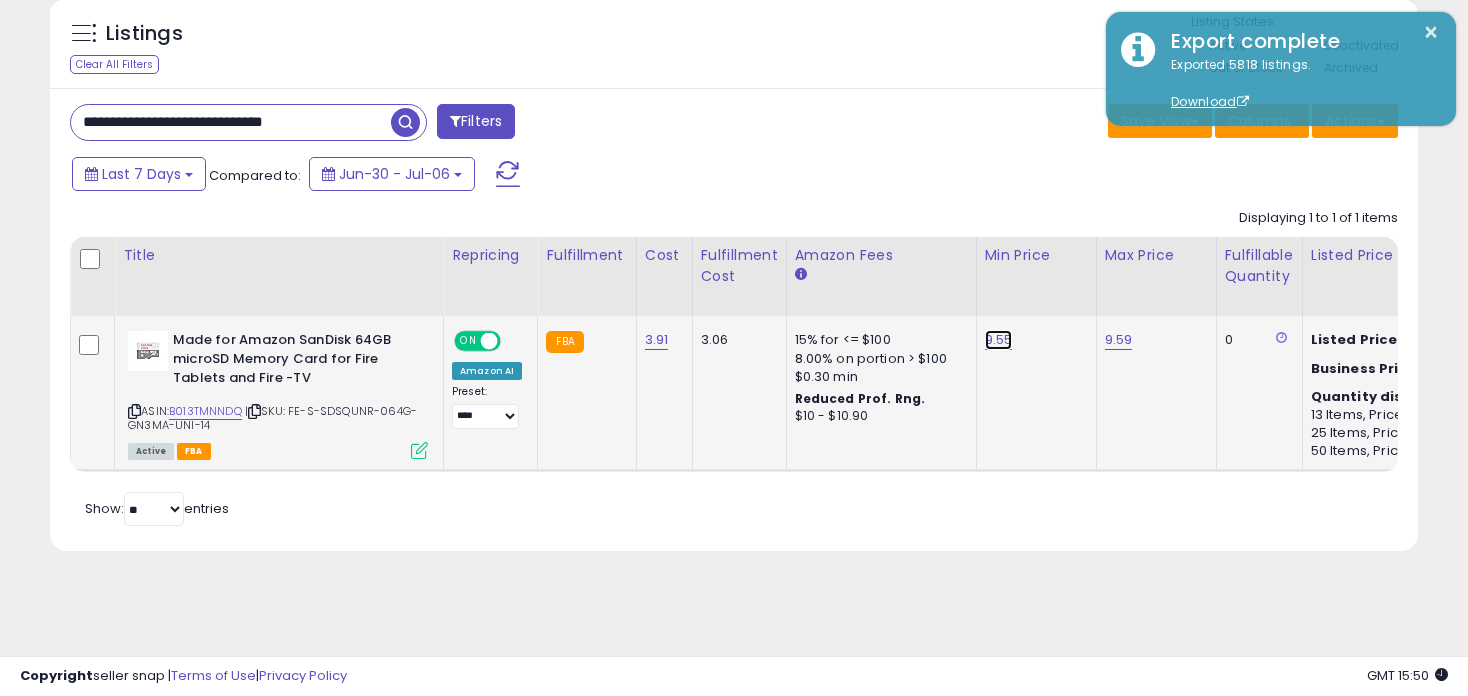 click on "9.55" at bounding box center [999, 340] 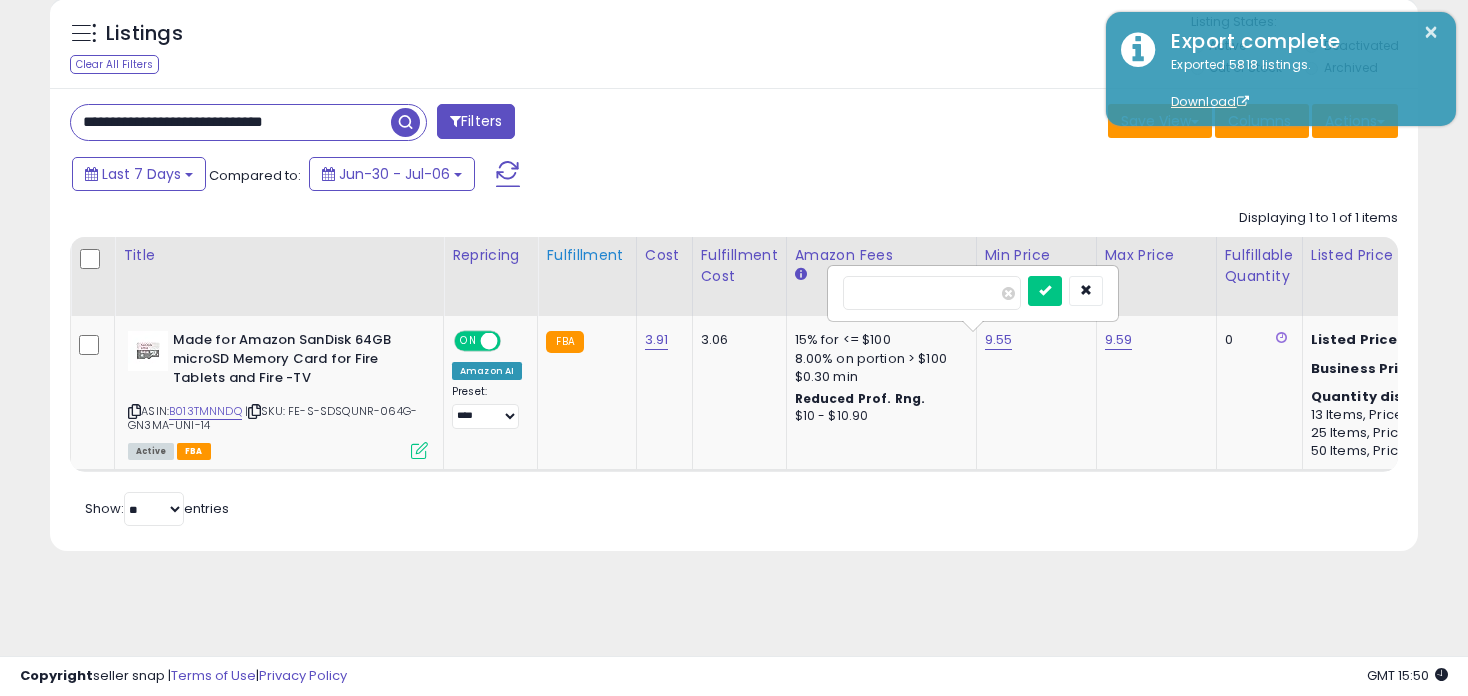 drag, startPoint x: 925, startPoint y: 295, endPoint x: 564, endPoint y: 289, distance: 361.04987 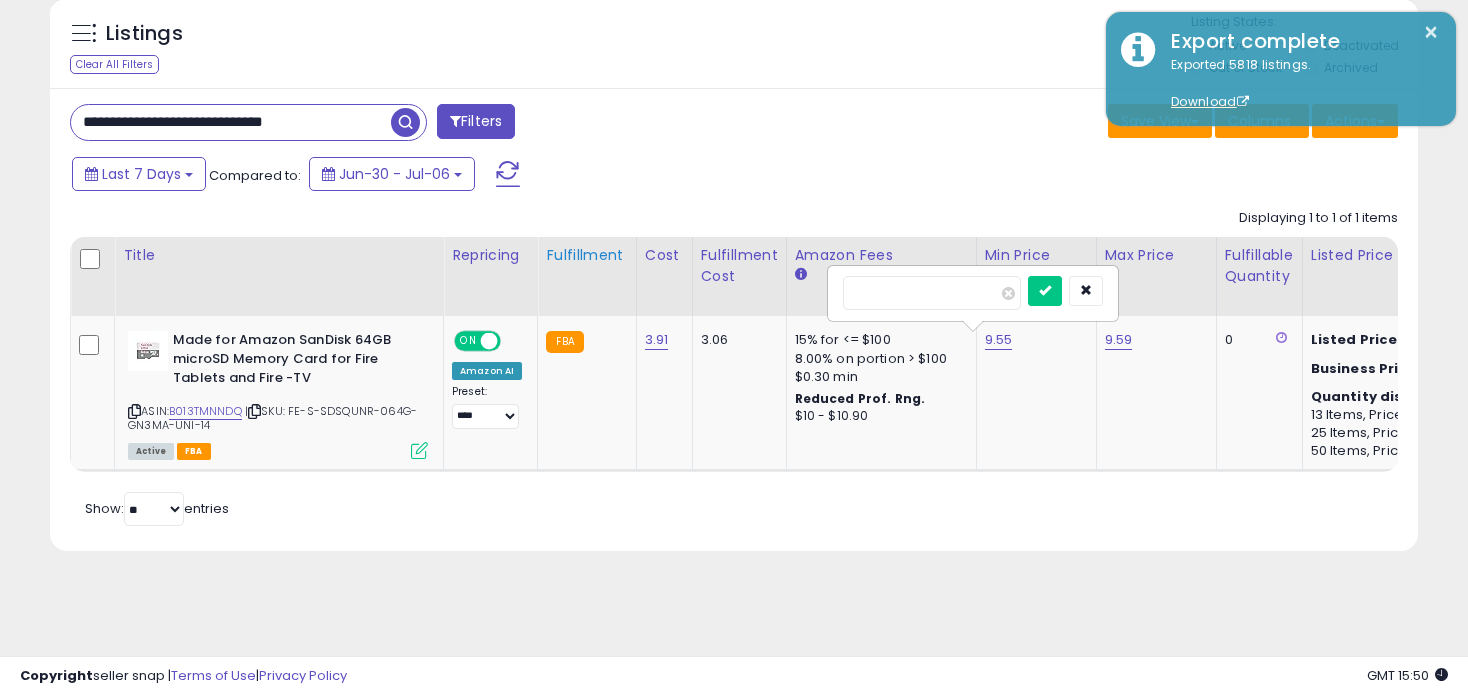 type on "****" 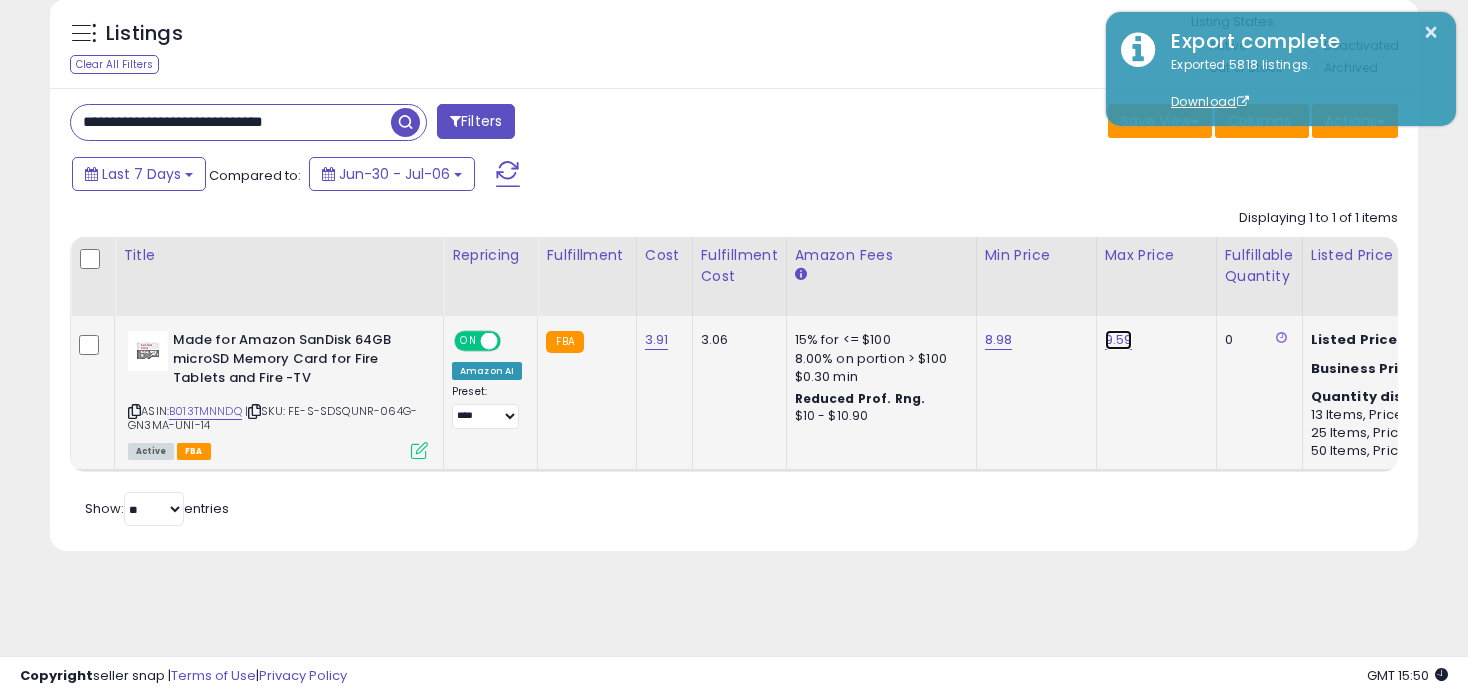 click on "9.59" at bounding box center [1119, 340] 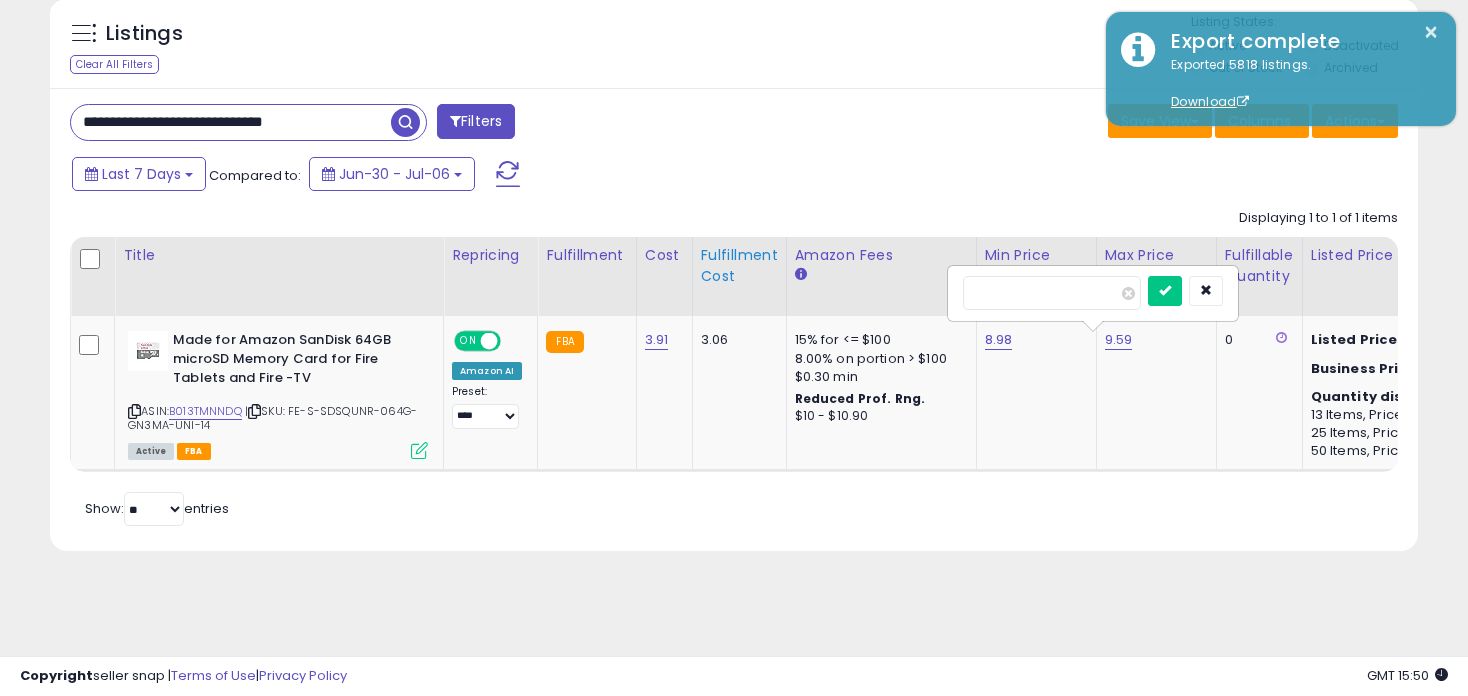 drag, startPoint x: 1041, startPoint y: 289, endPoint x: 741, endPoint y: 293, distance: 300.02667 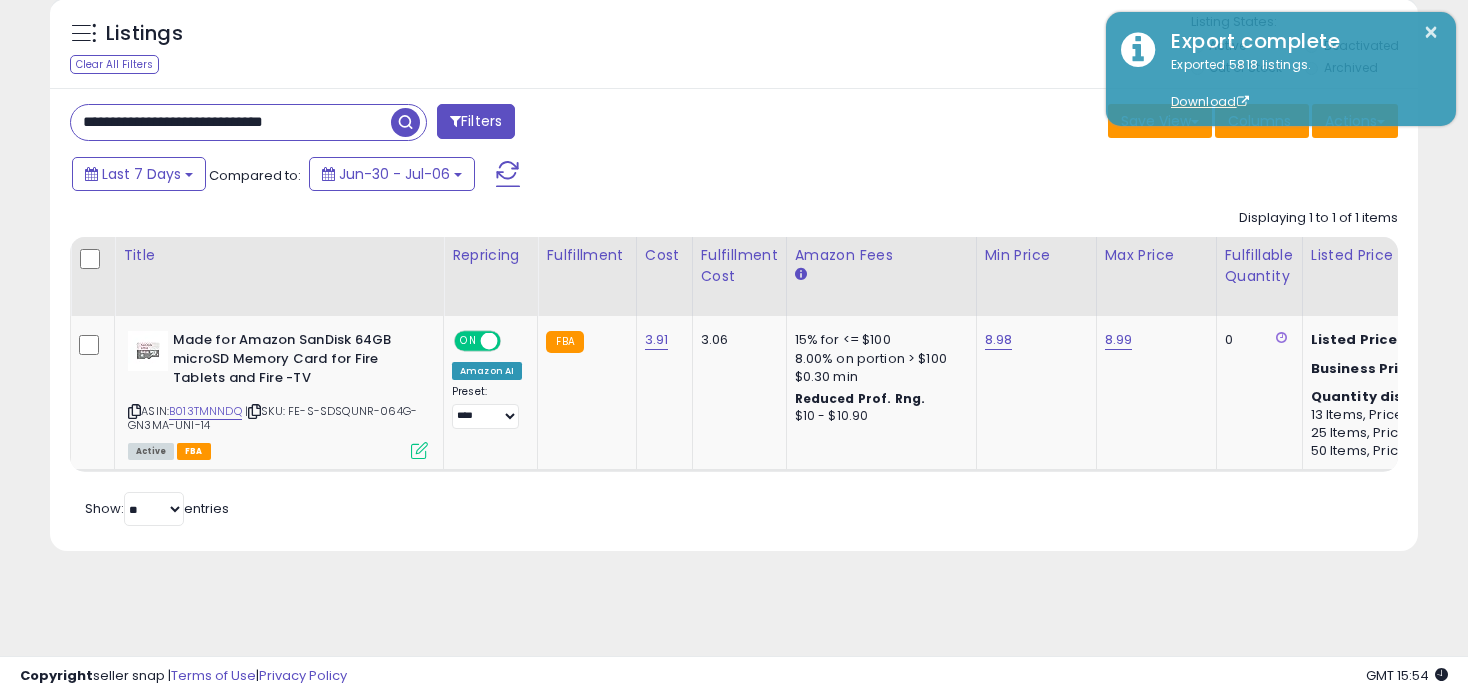 drag, startPoint x: 154, startPoint y: 116, endPoint x: -53, endPoint y: 117, distance: 207.00241 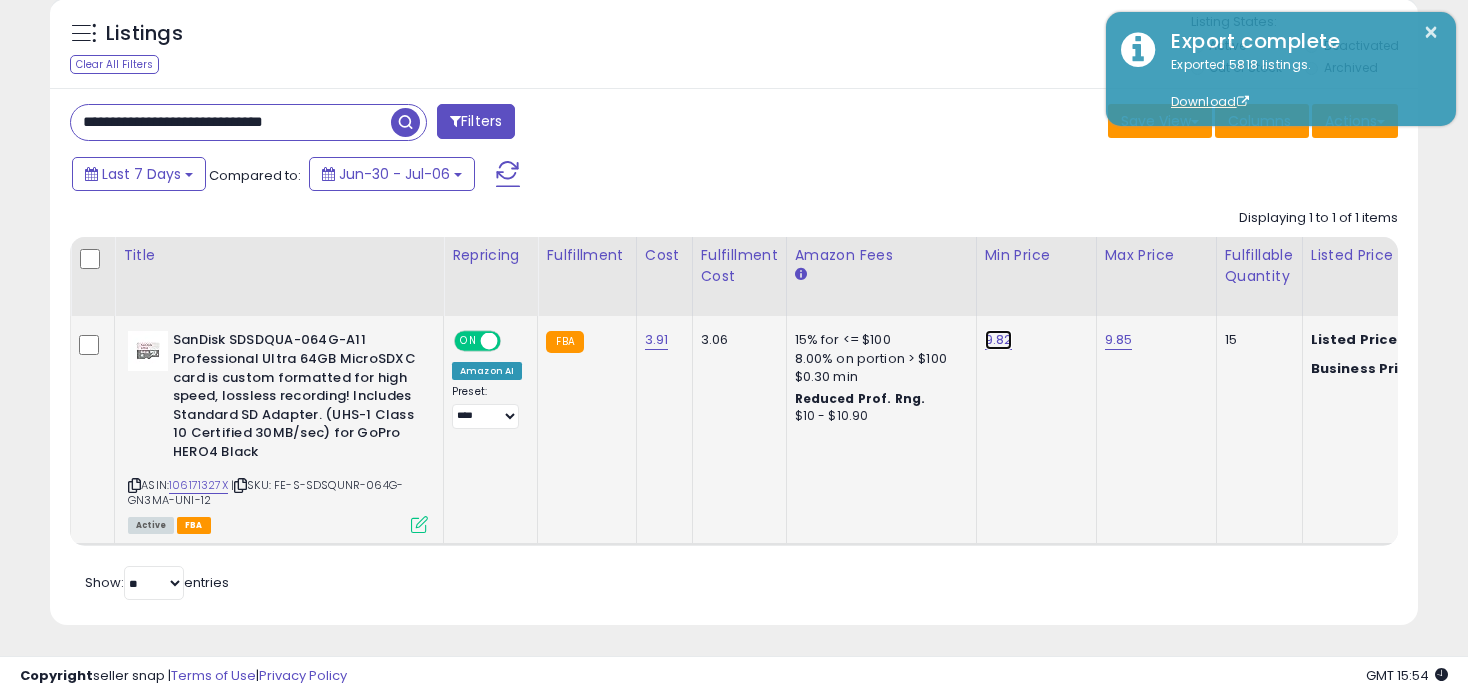 click on "9.82" at bounding box center (999, 340) 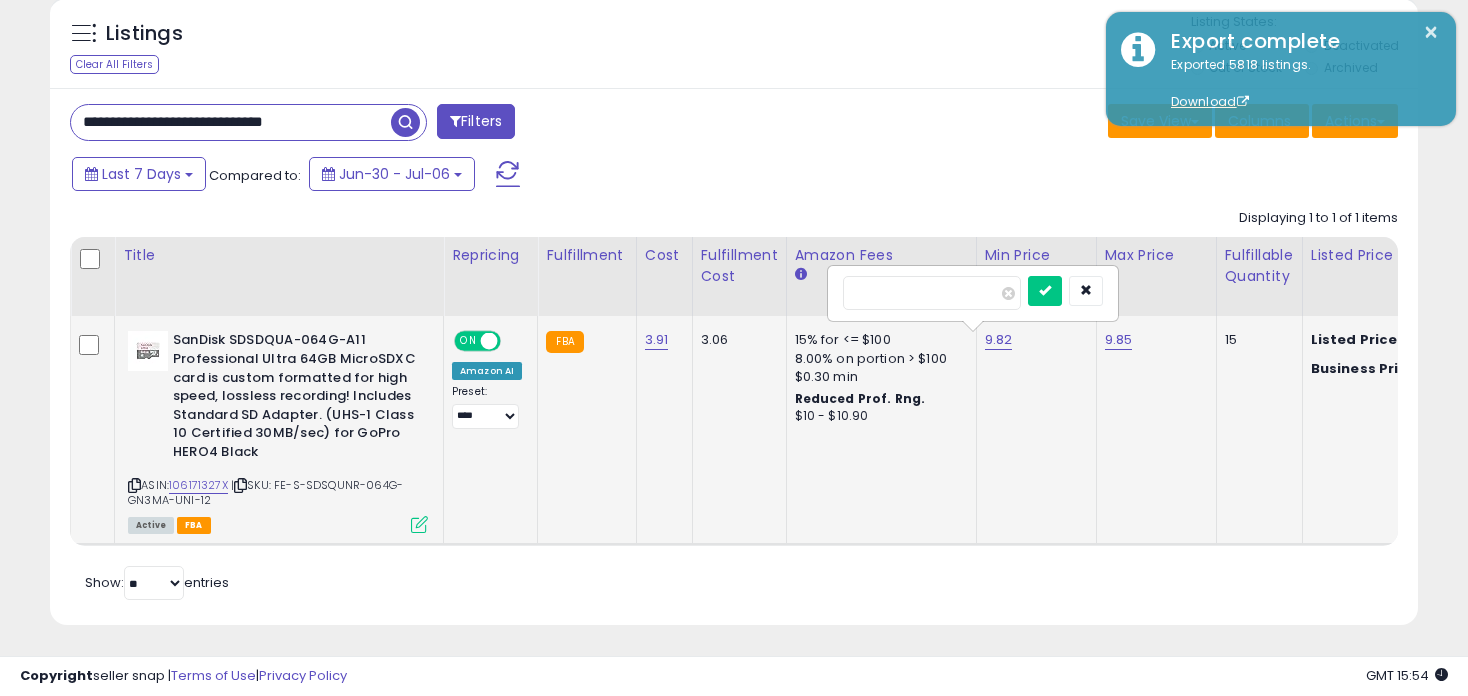 type on "****" 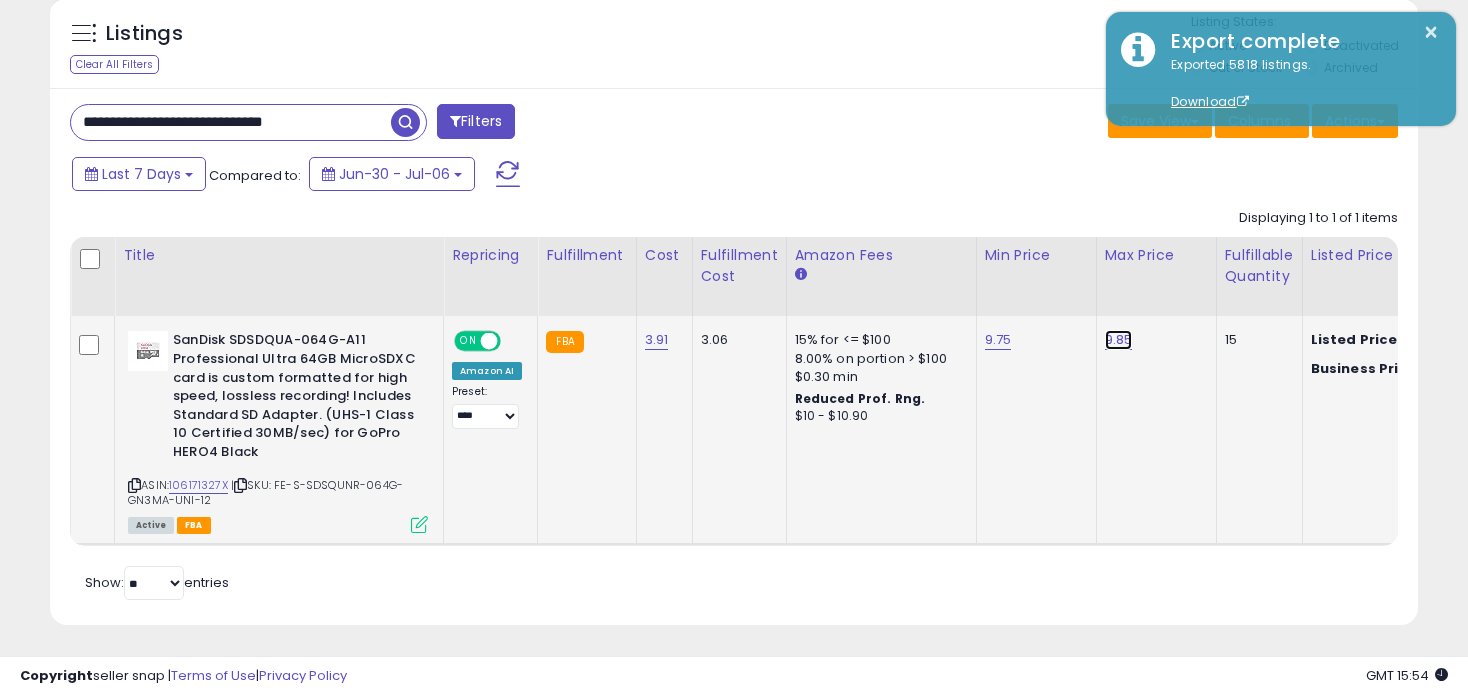click on "9.85" at bounding box center [1119, 340] 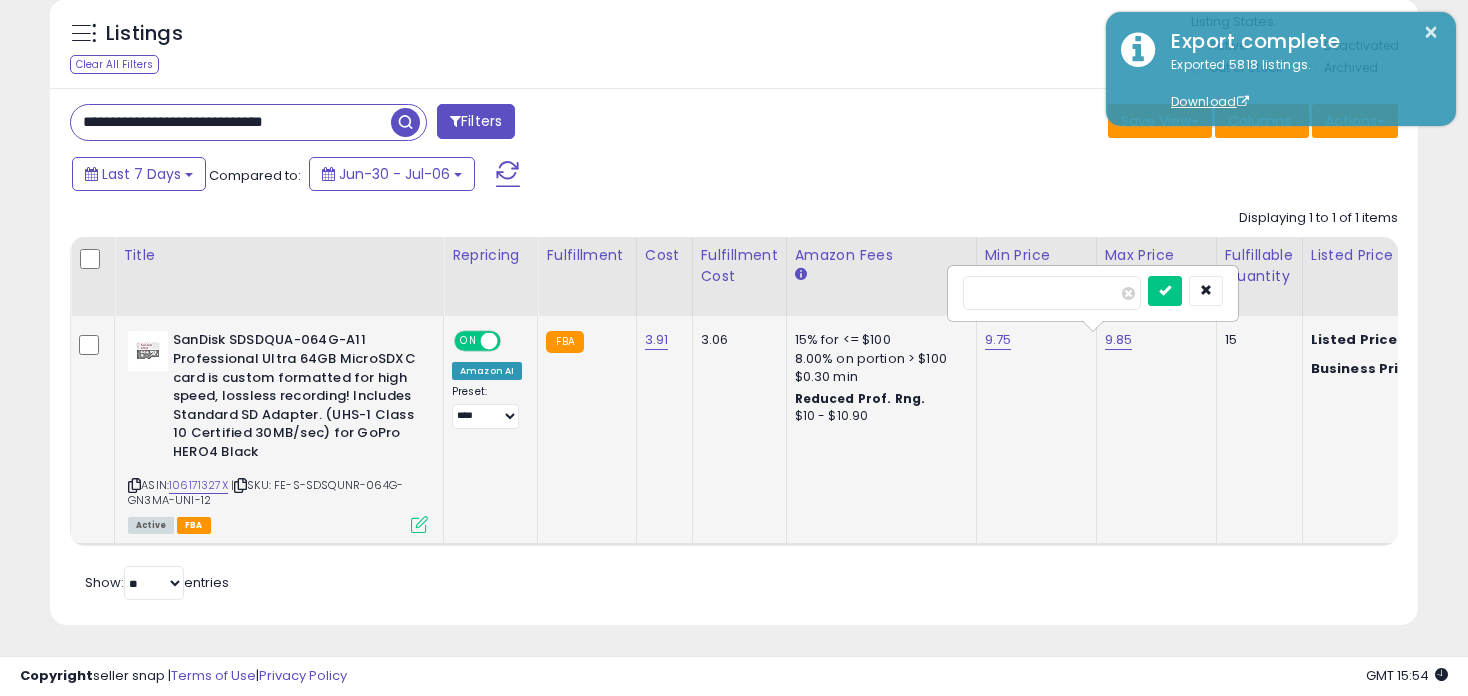 type on "****" 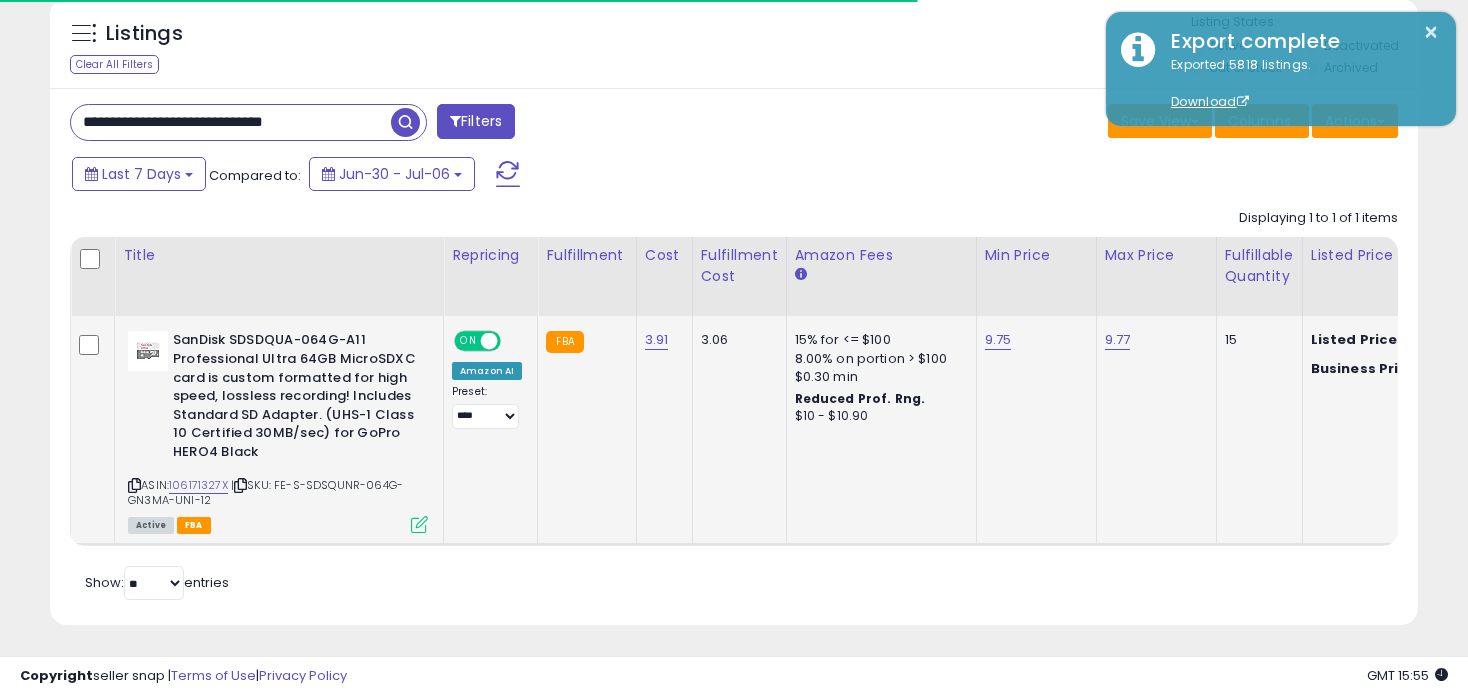drag, startPoint x: 373, startPoint y: 118, endPoint x: -53, endPoint y: 122, distance: 426.01877 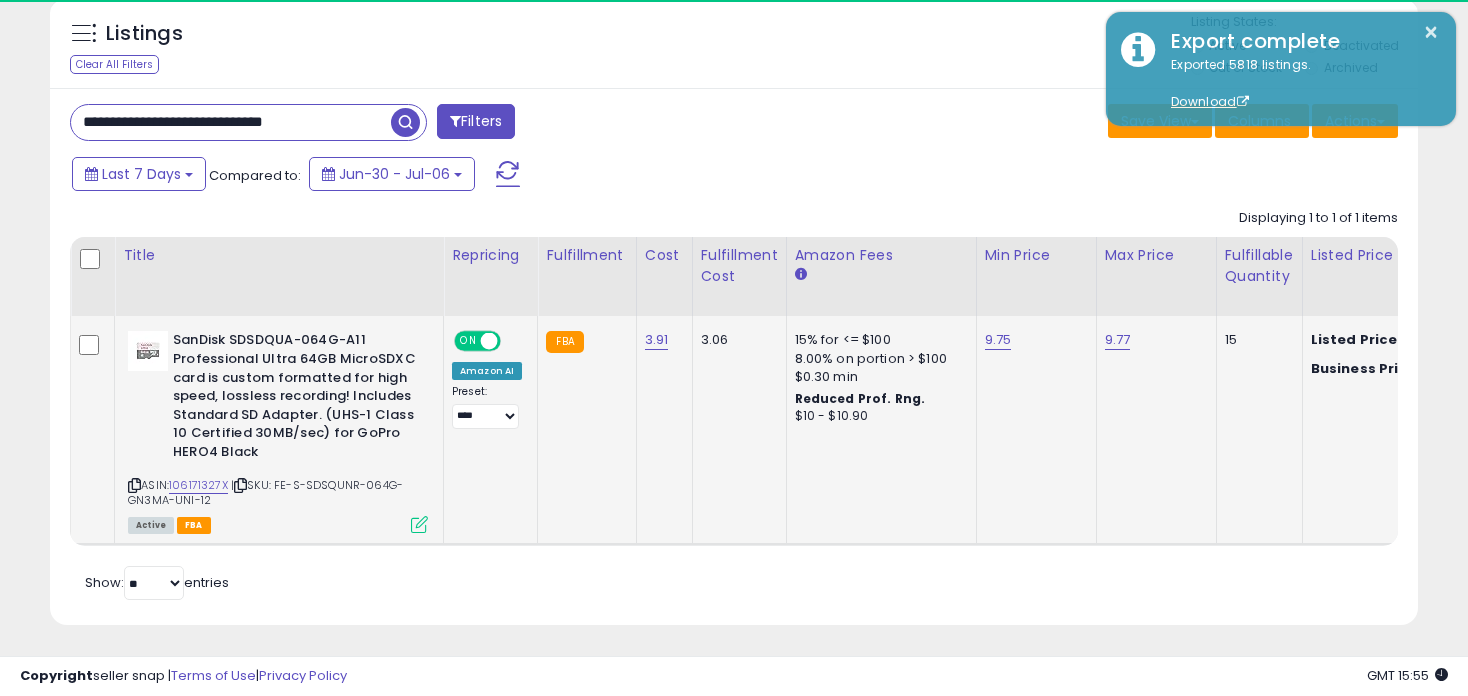 paste 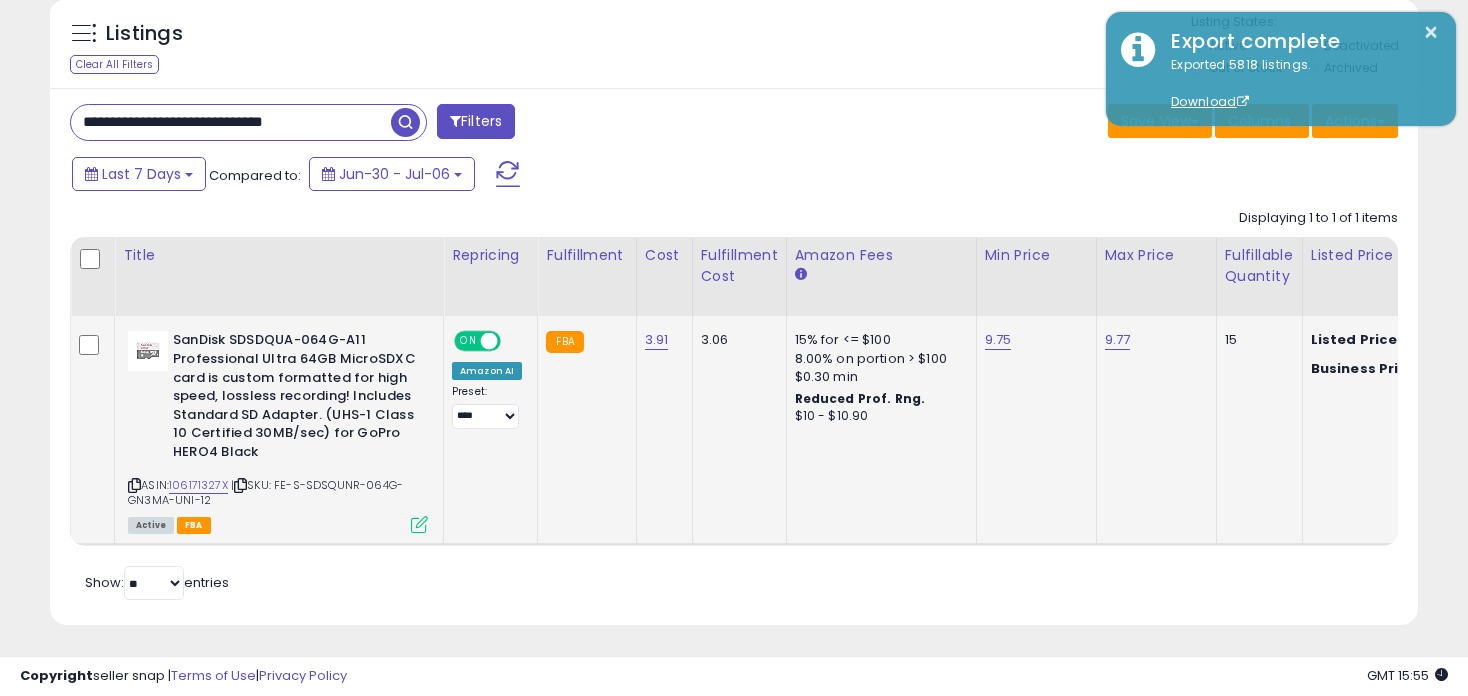 type on "**********" 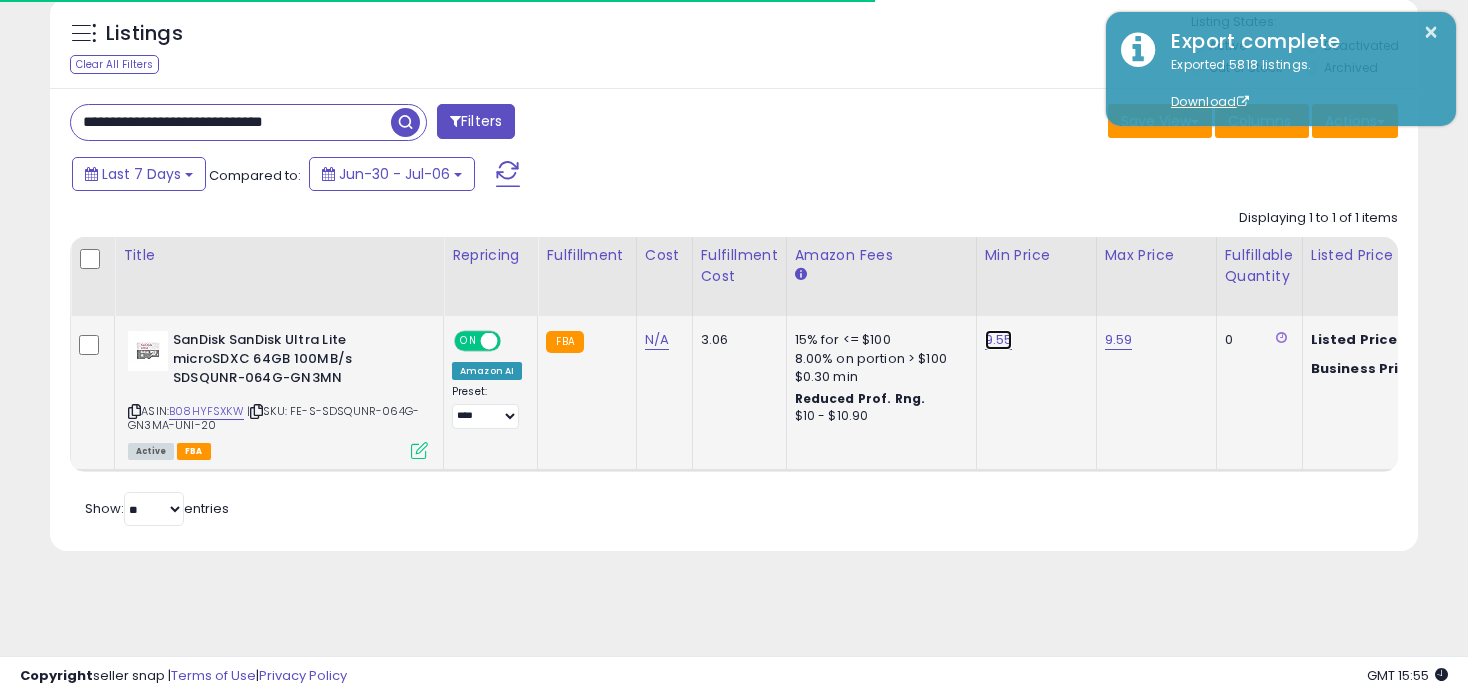 click on "9.55" at bounding box center (999, 340) 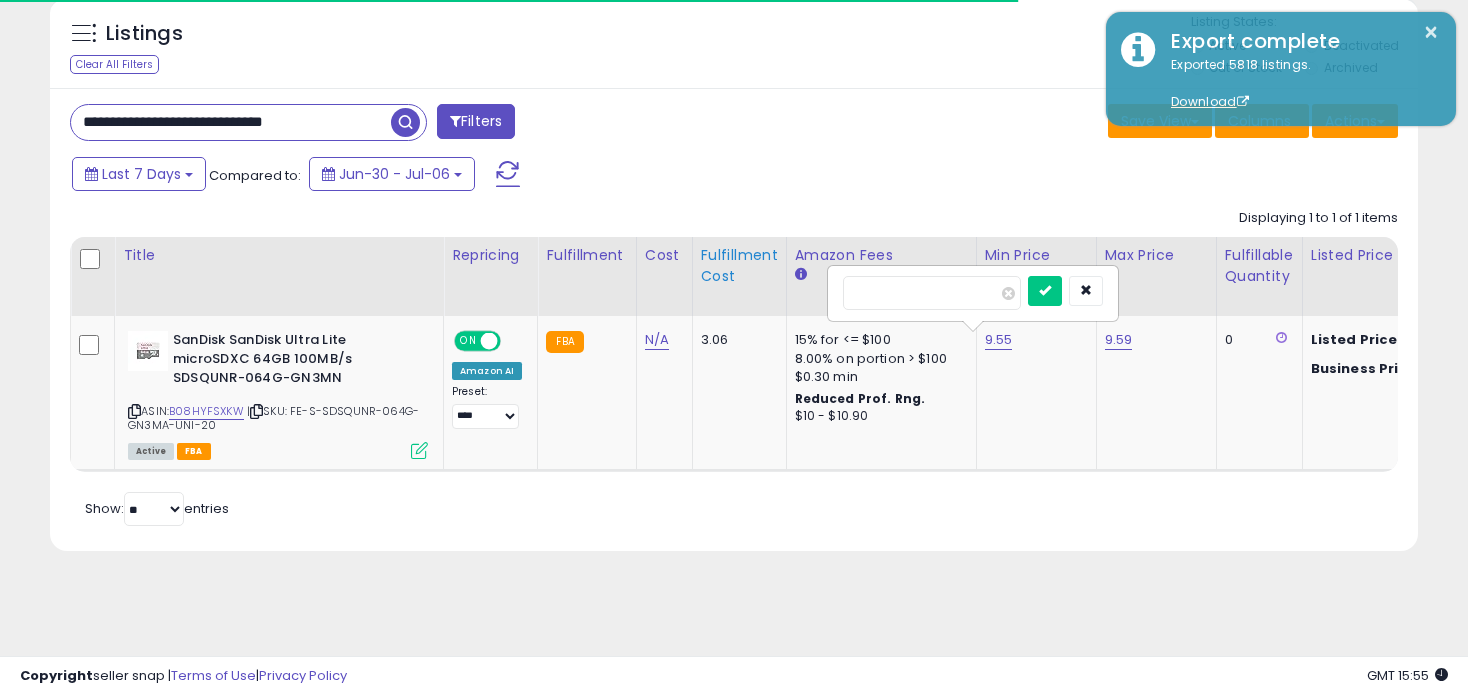 drag, startPoint x: 931, startPoint y: 297, endPoint x: 716, endPoint y: 292, distance: 215.05814 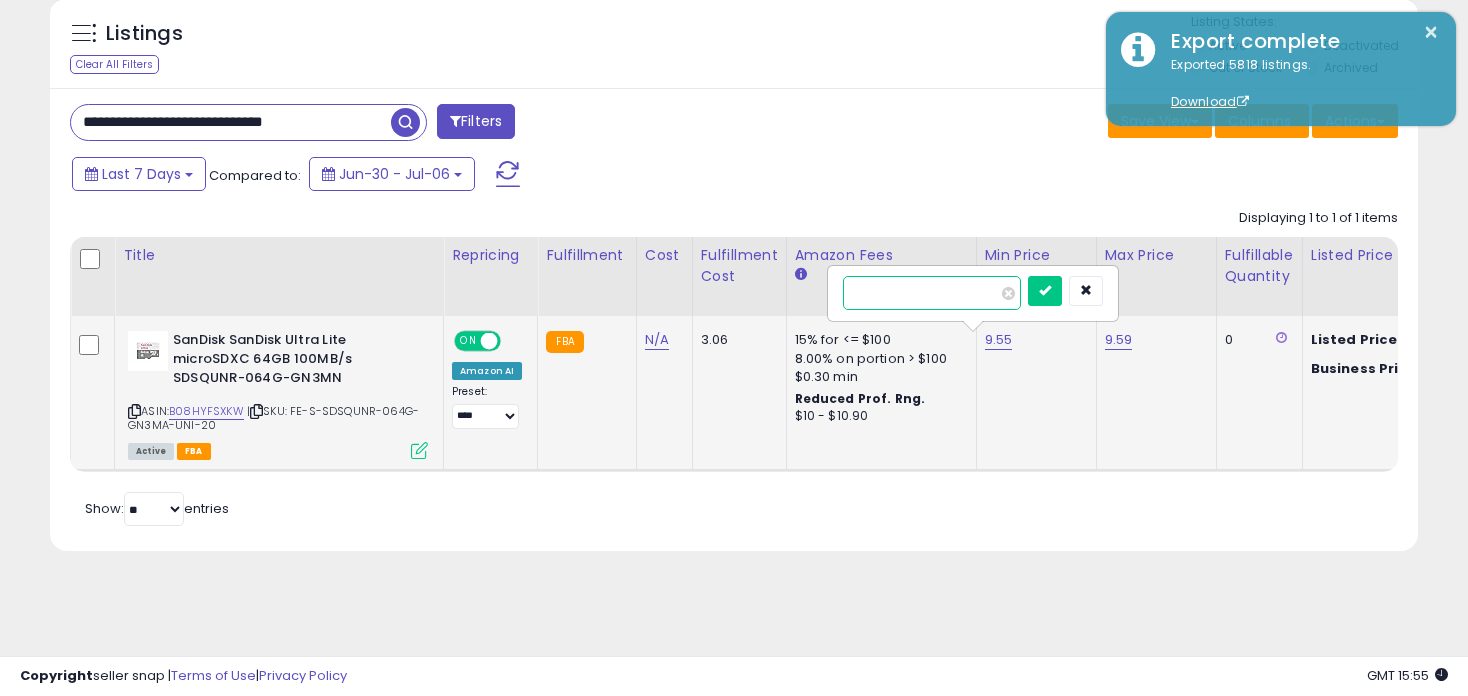 type on "****" 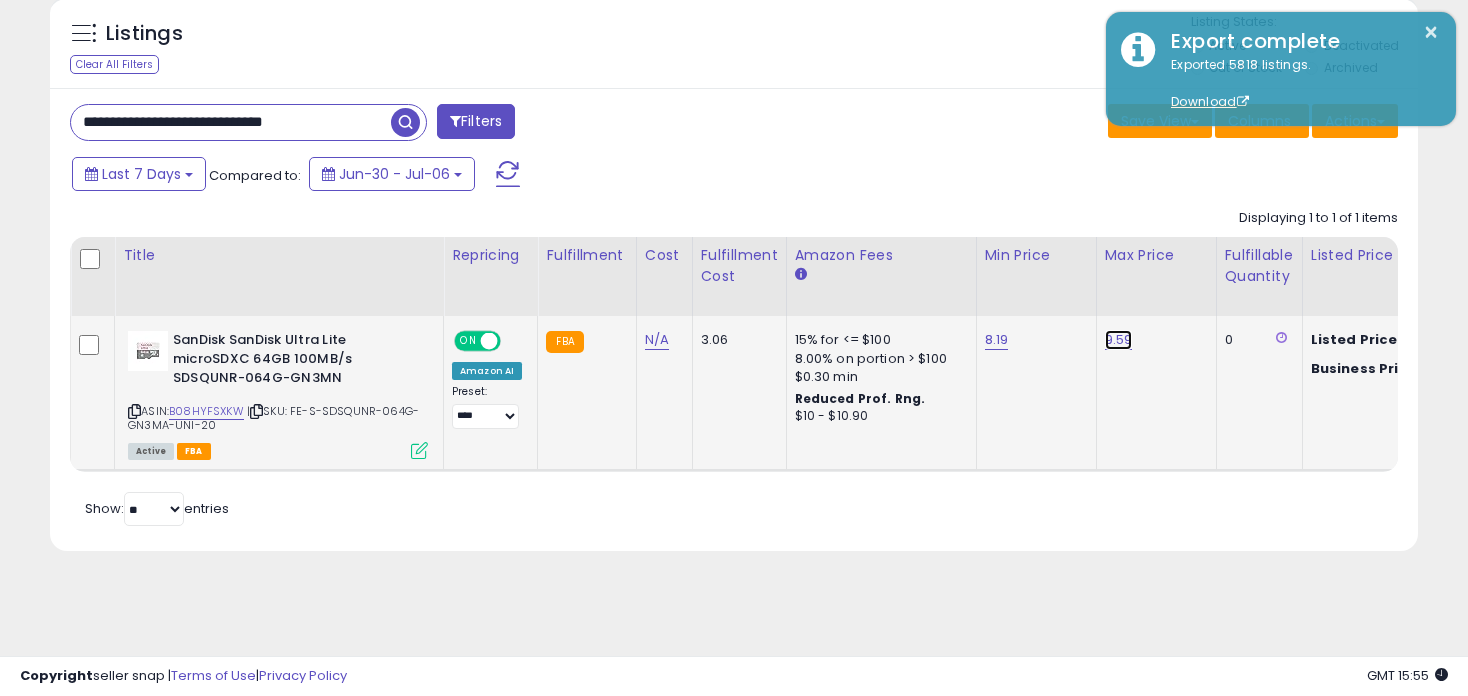 click on "9.59" at bounding box center [1119, 340] 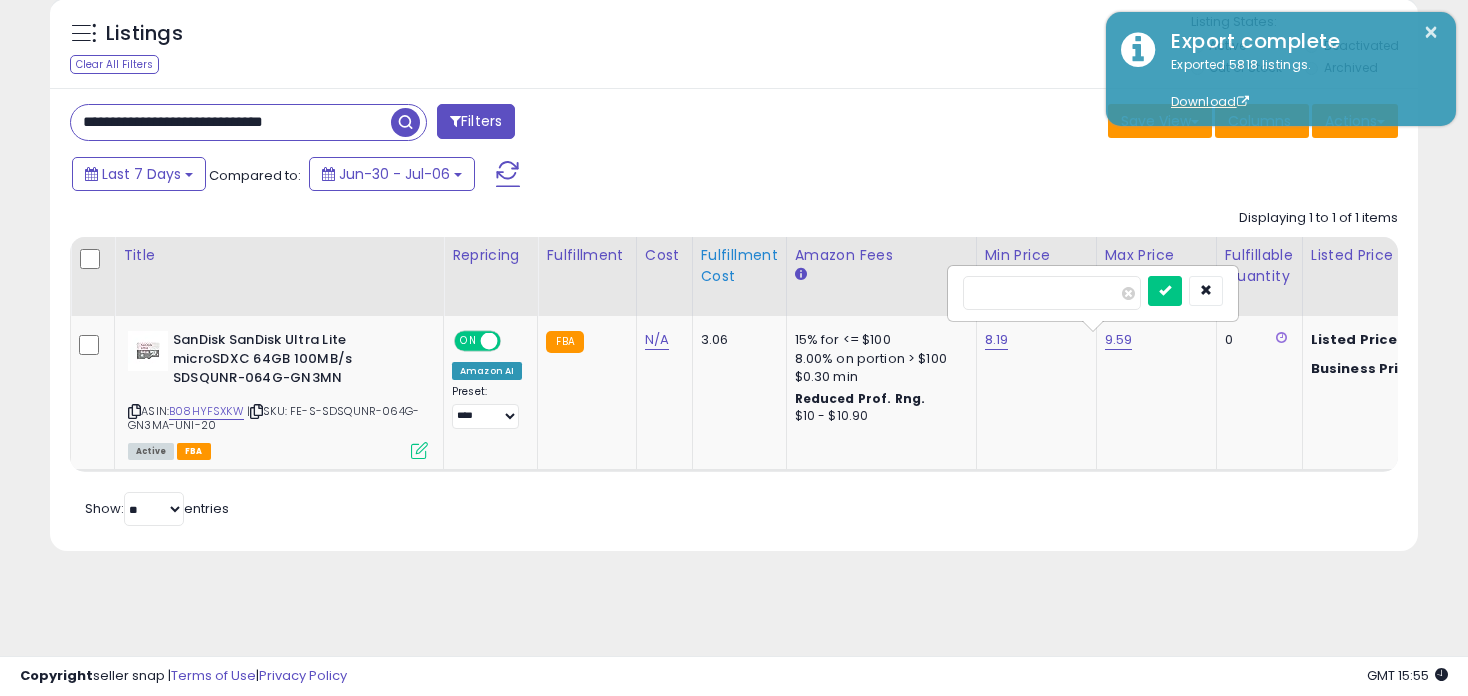 drag, startPoint x: 1025, startPoint y: 288, endPoint x: 747, endPoint y: 288, distance: 278 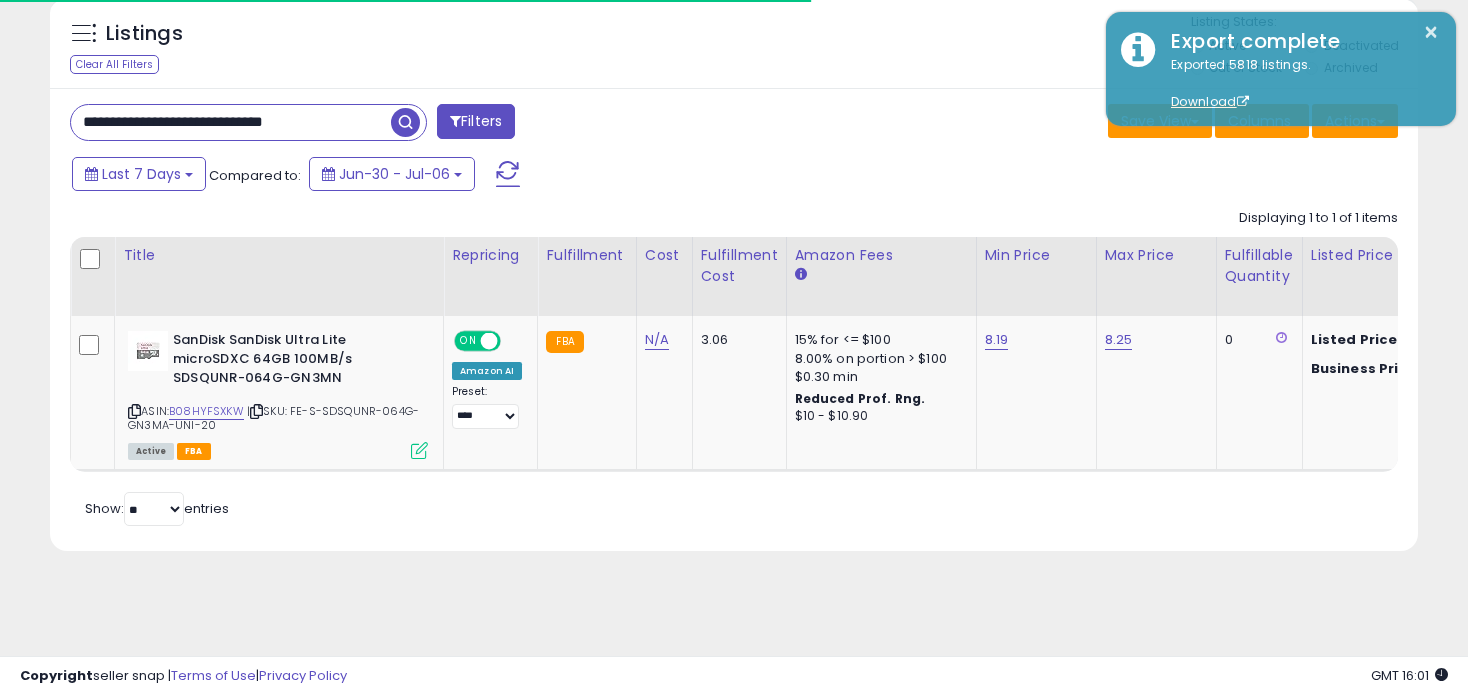 drag, startPoint x: 385, startPoint y: 117, endPoint x: -53, endPoint y: 125, distance: 438.07306 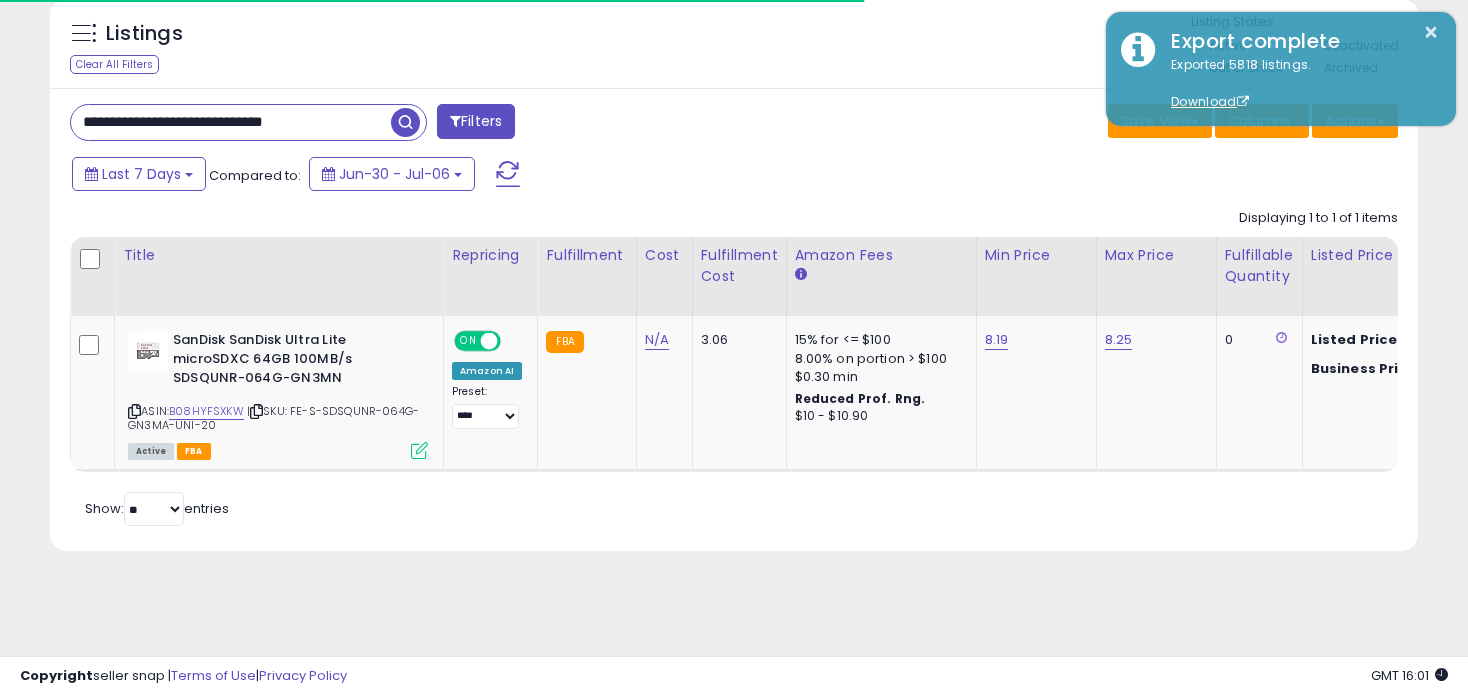 paste 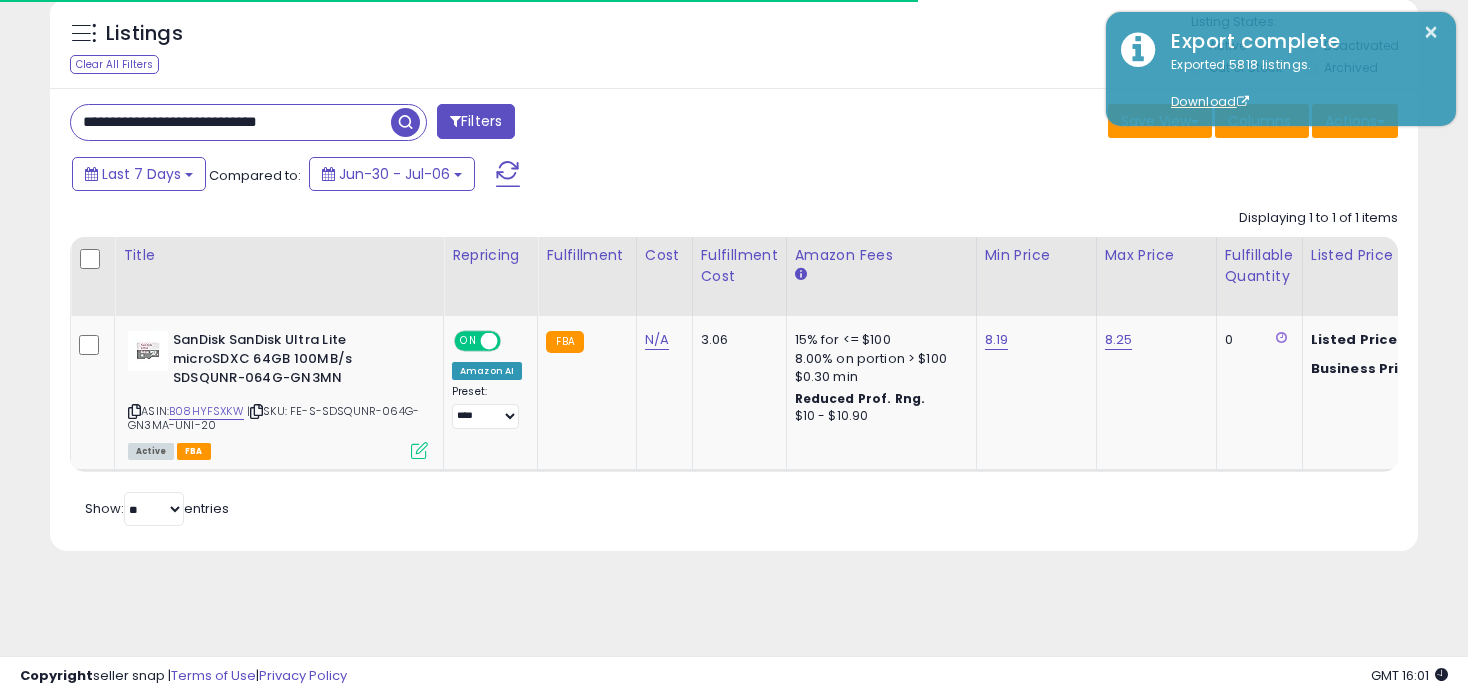 type on "**********" 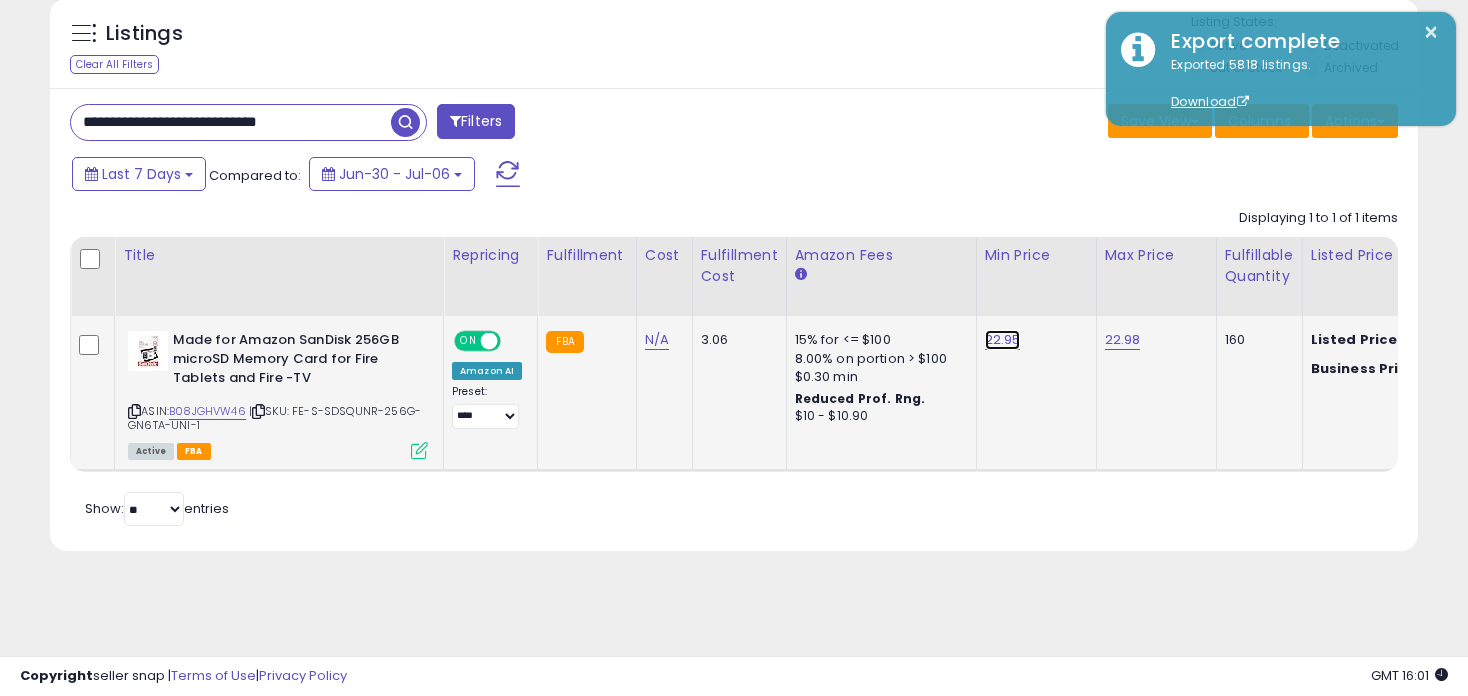 click on "22.95" at bounding box center [1003, 340] 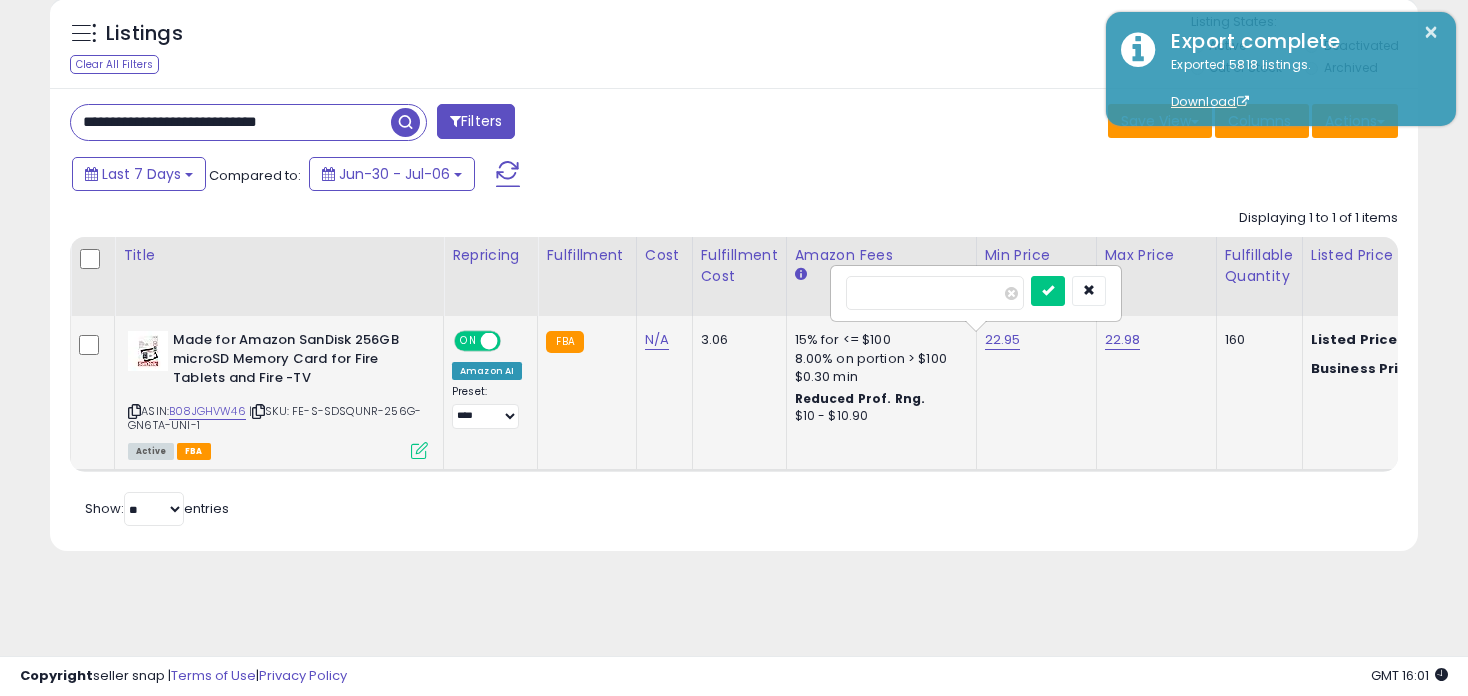 type on "*****" 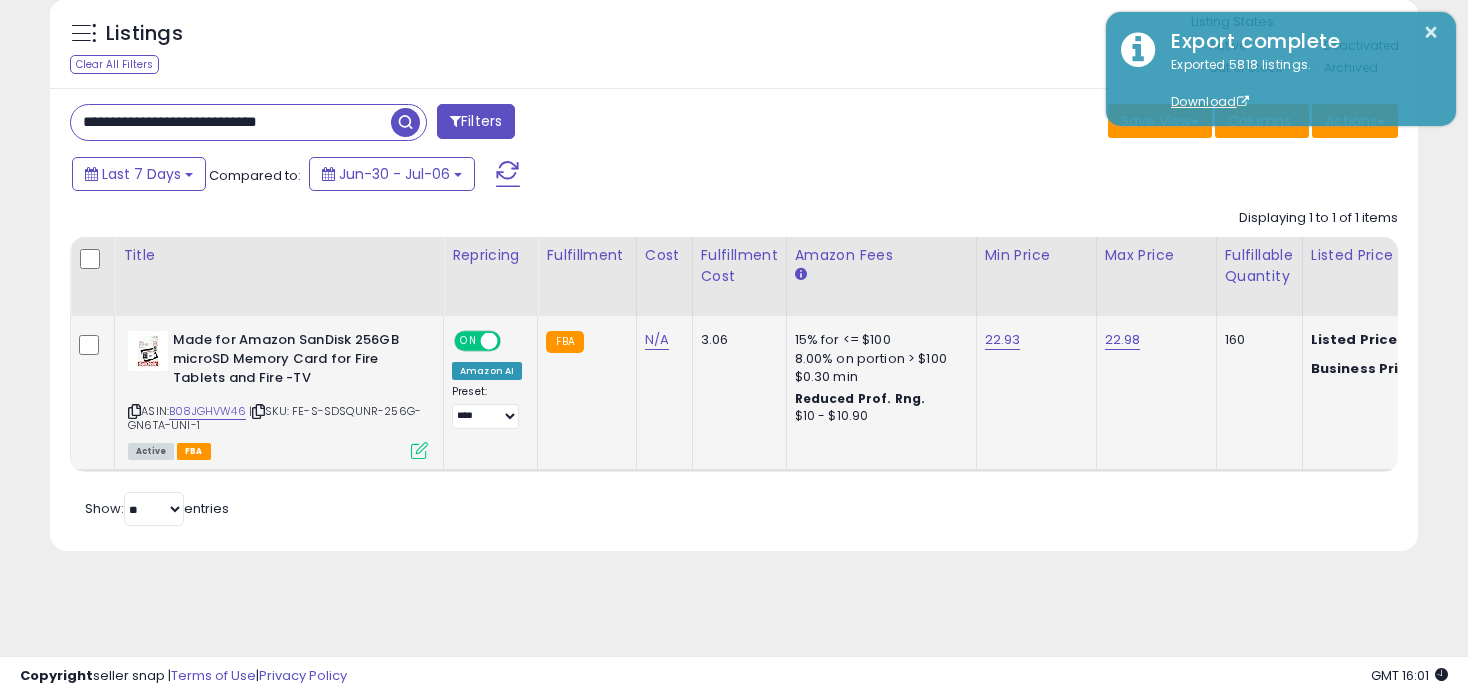 click on "22.98" 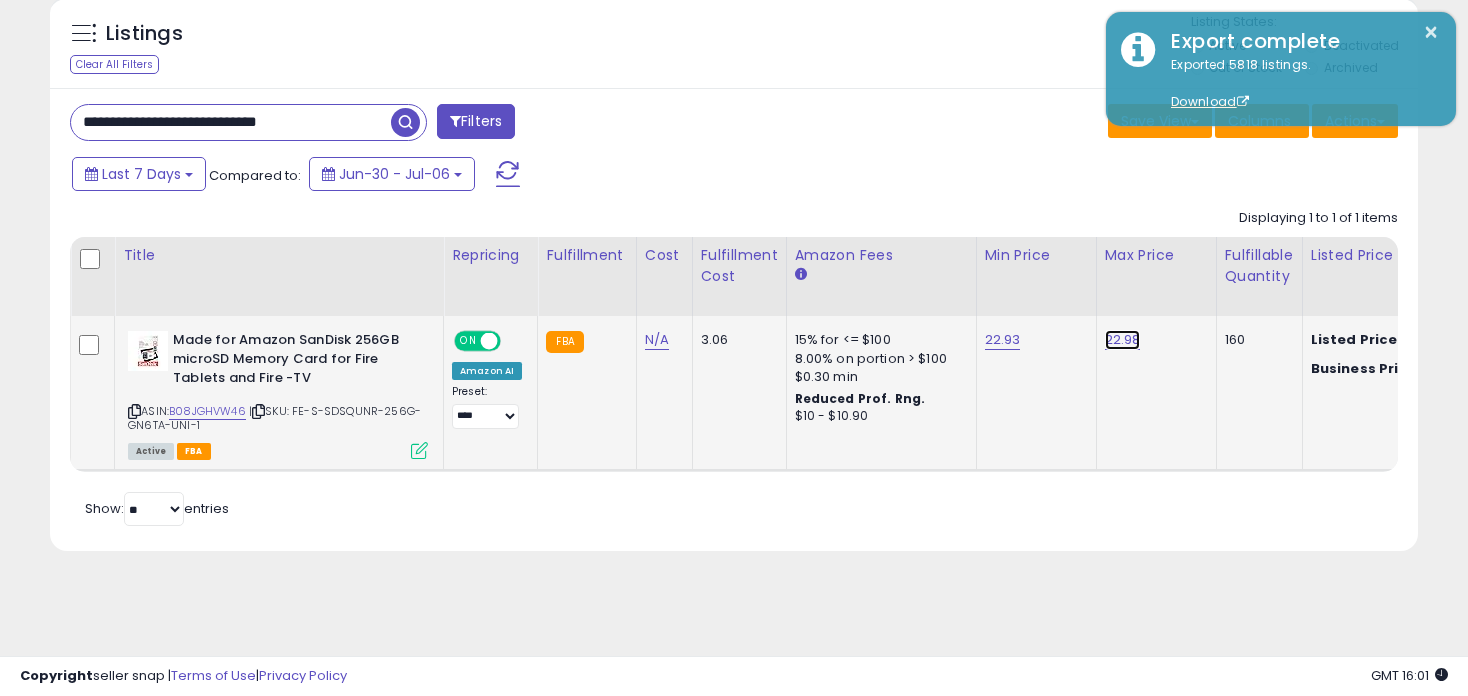 click on "22.98" at bounding box center [1123, 340] 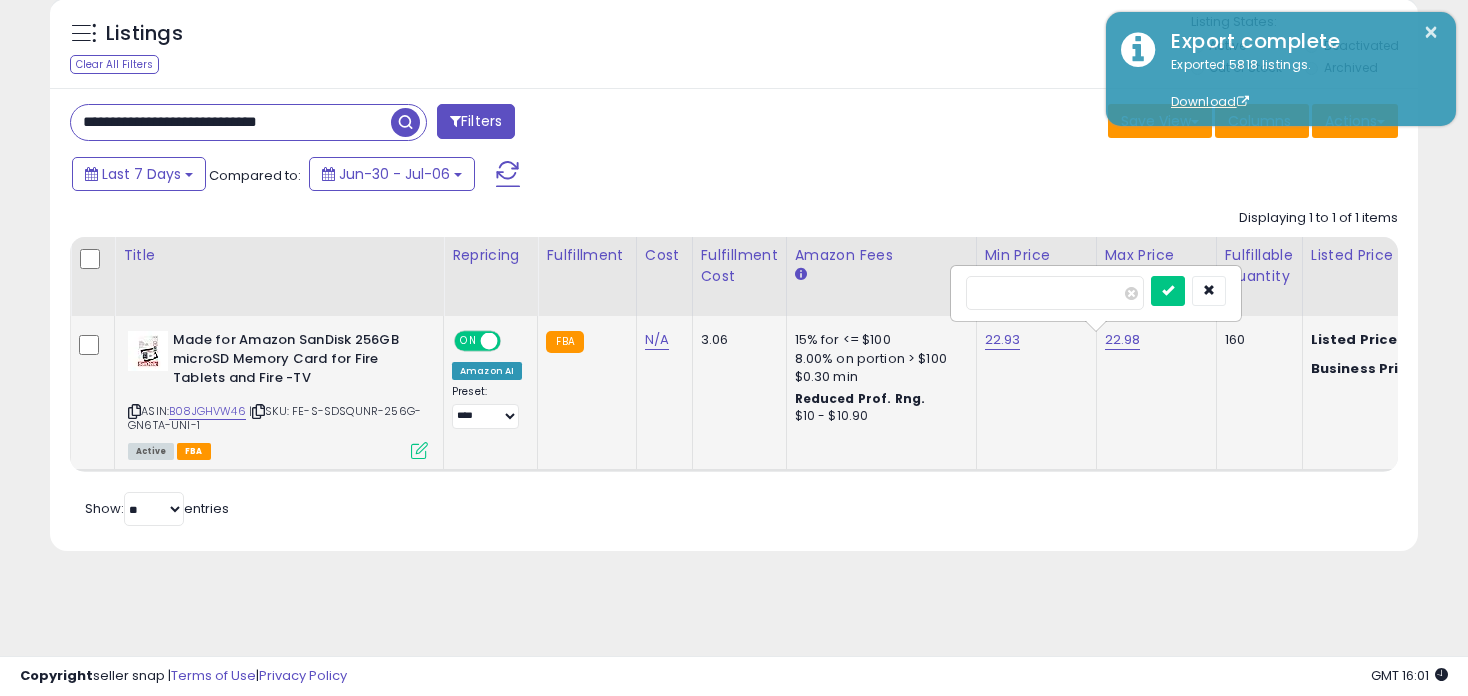 type on "*****" 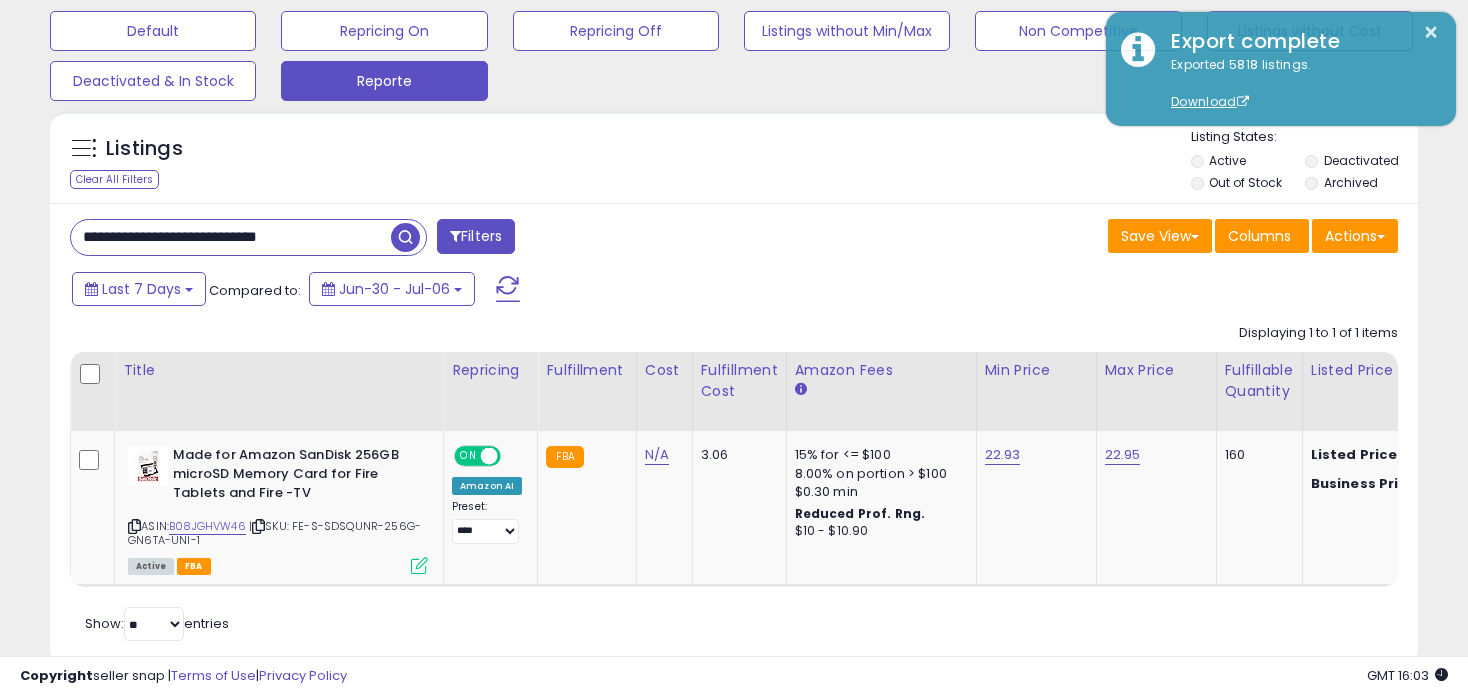scroll, scrollTop: 0, scrollLeft: 0, axis: both 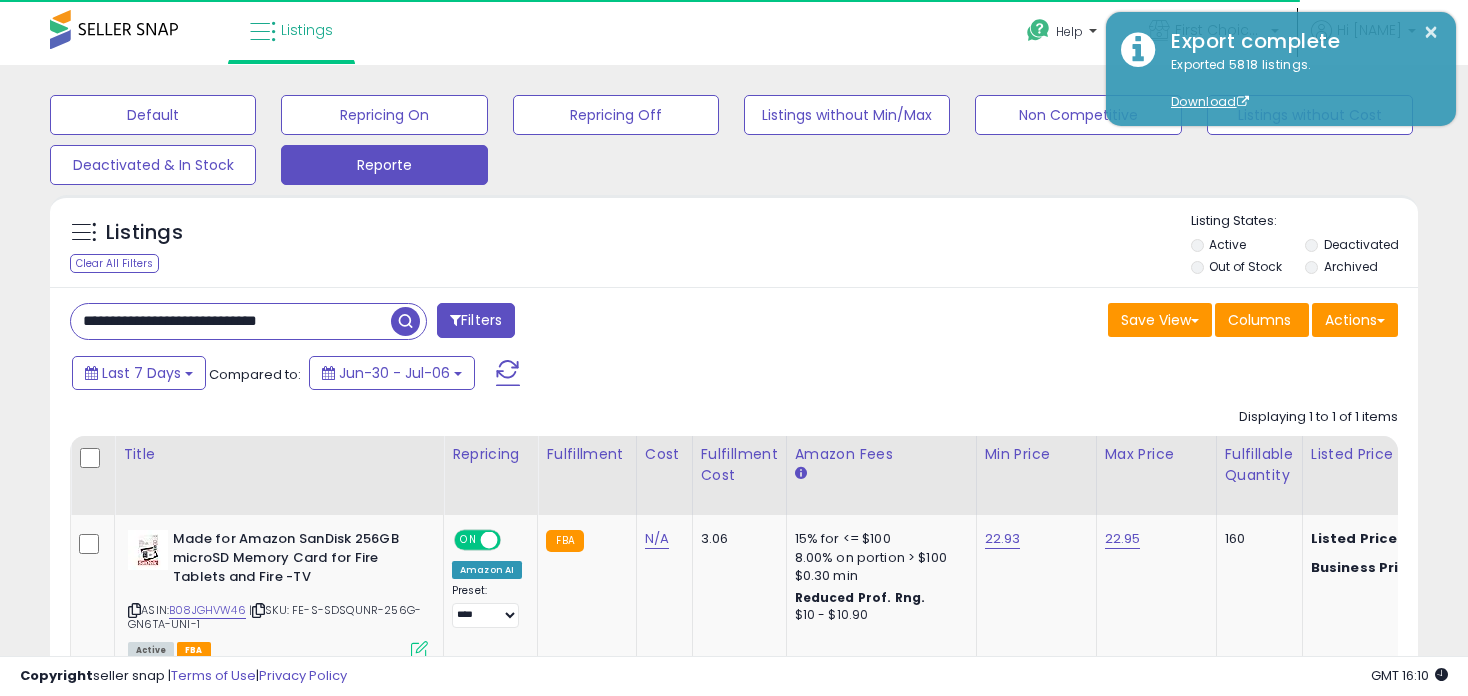 drag, startPoint x: 349, startPoint y: 322, endPoint x: -53, endPoint y: 253, distance: 407.87866 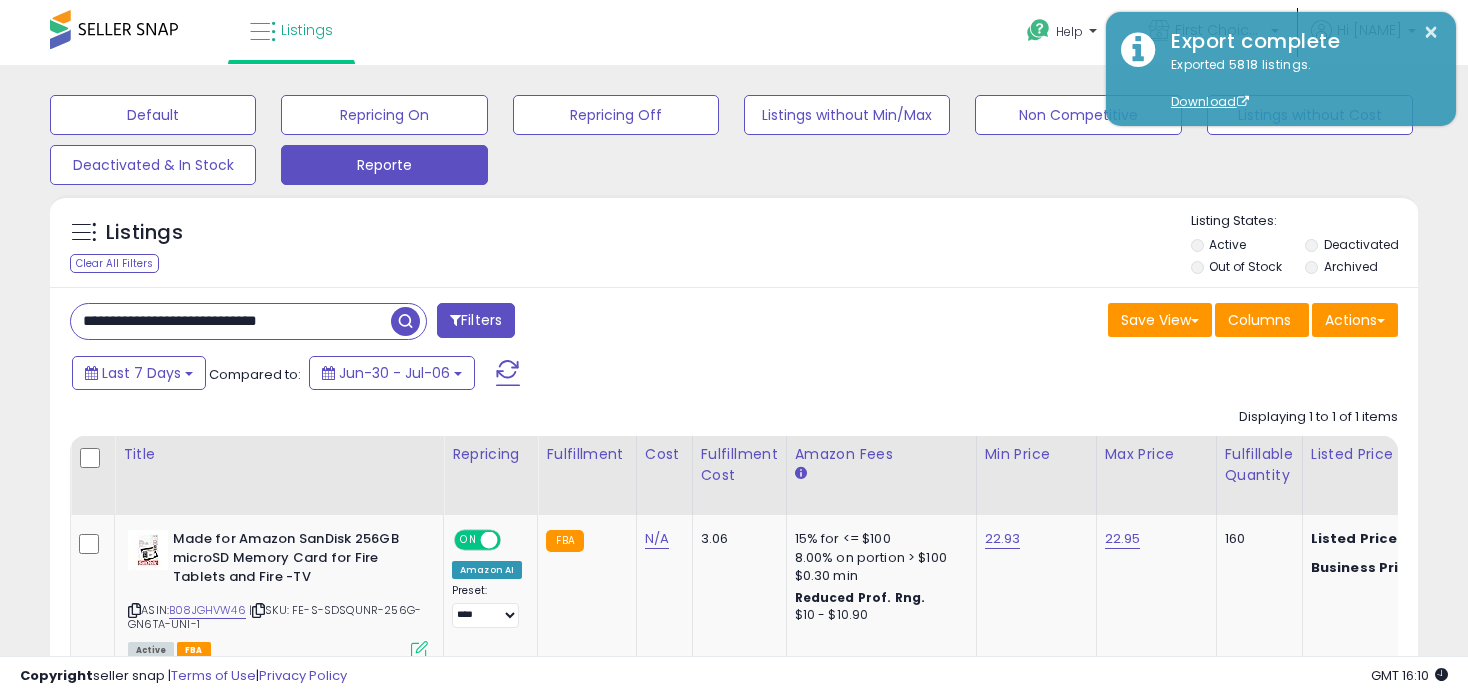 drag, startPoint x: 364, startPoint y: 314, endPoint x: -53, endPoint y: 320, distance: 417.04315 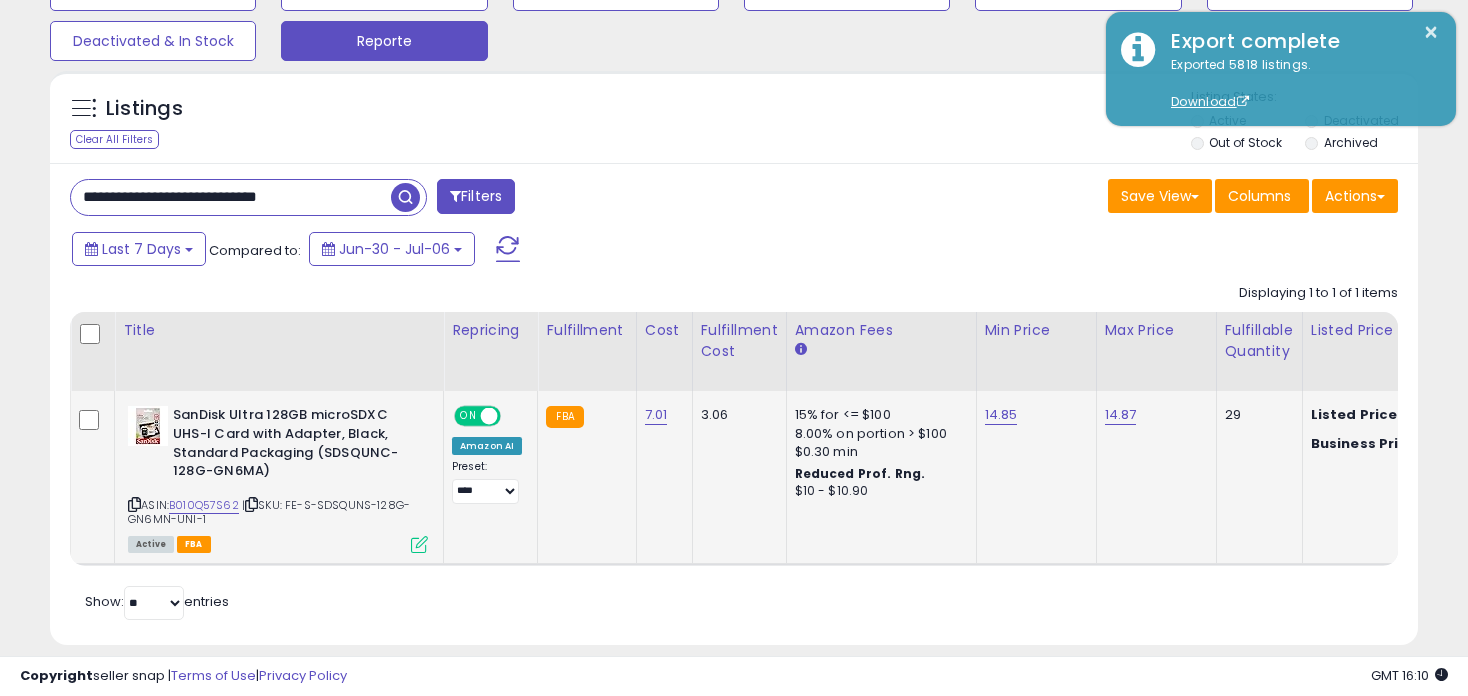 scroll, scrollTop: 199, scrollLeft: 0, axis: vertical 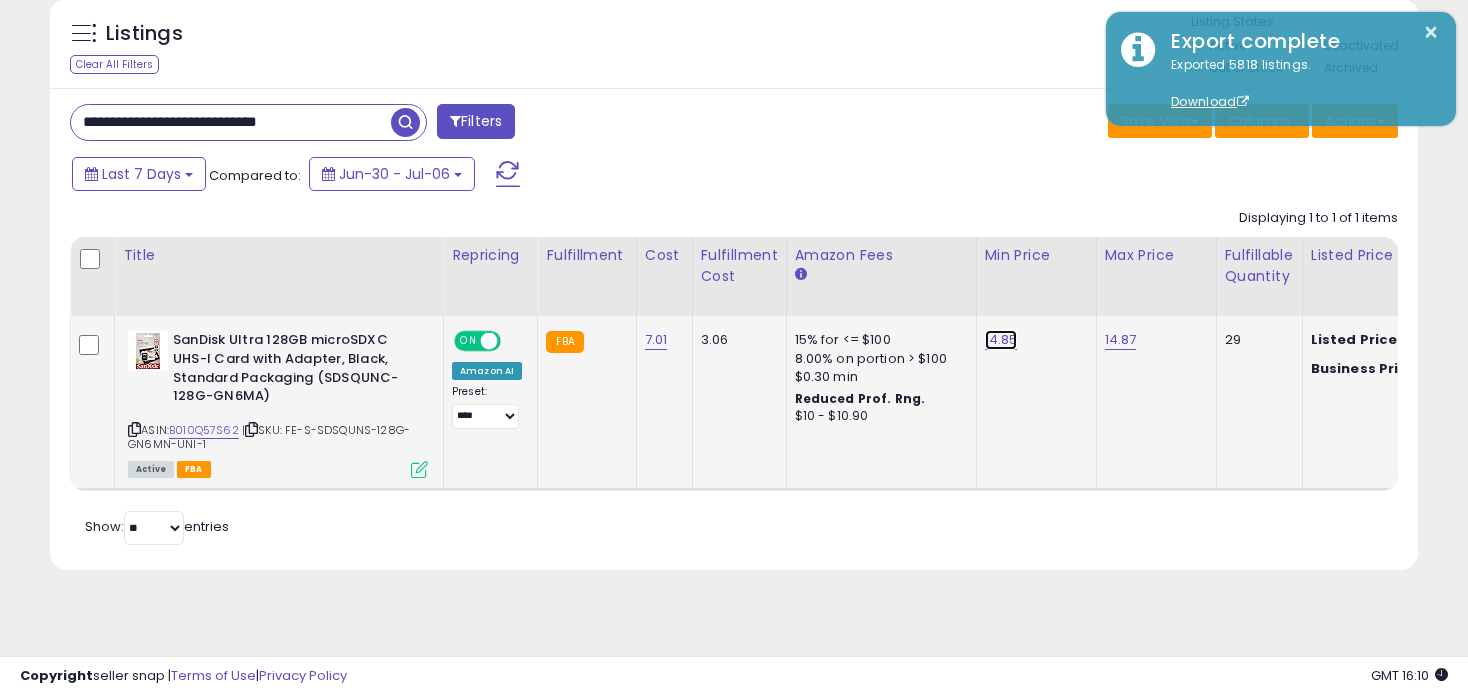 click on "14.85" at bounding box center (1001, 340) 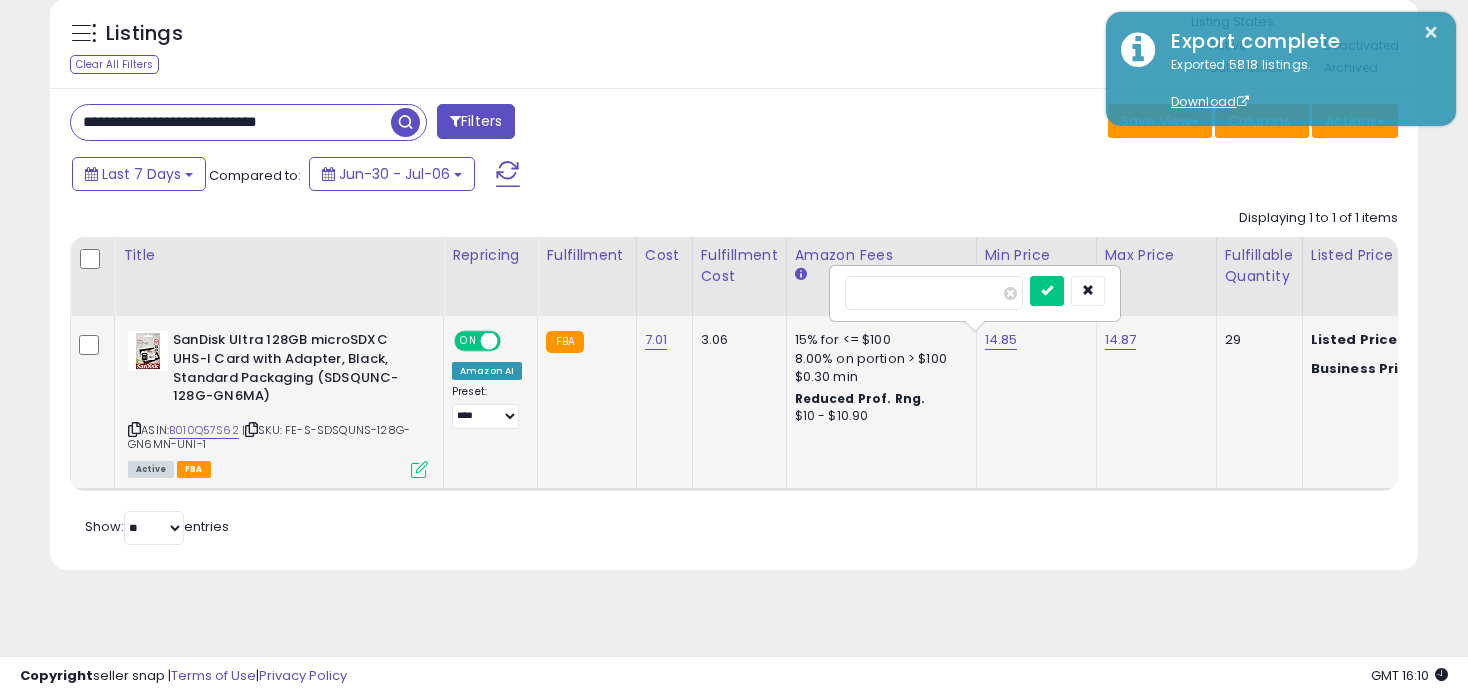 type on "*****" 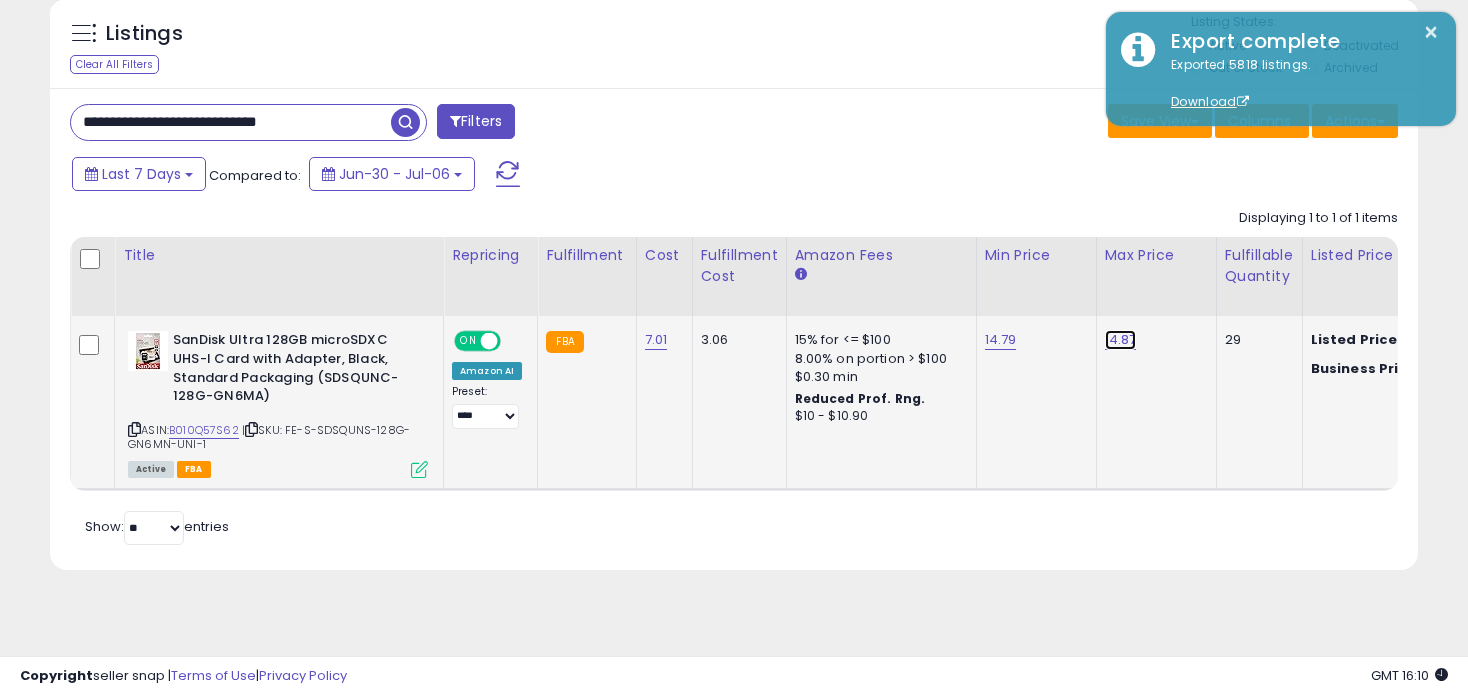 click on "14.87" at bounding box center [1121, 340] 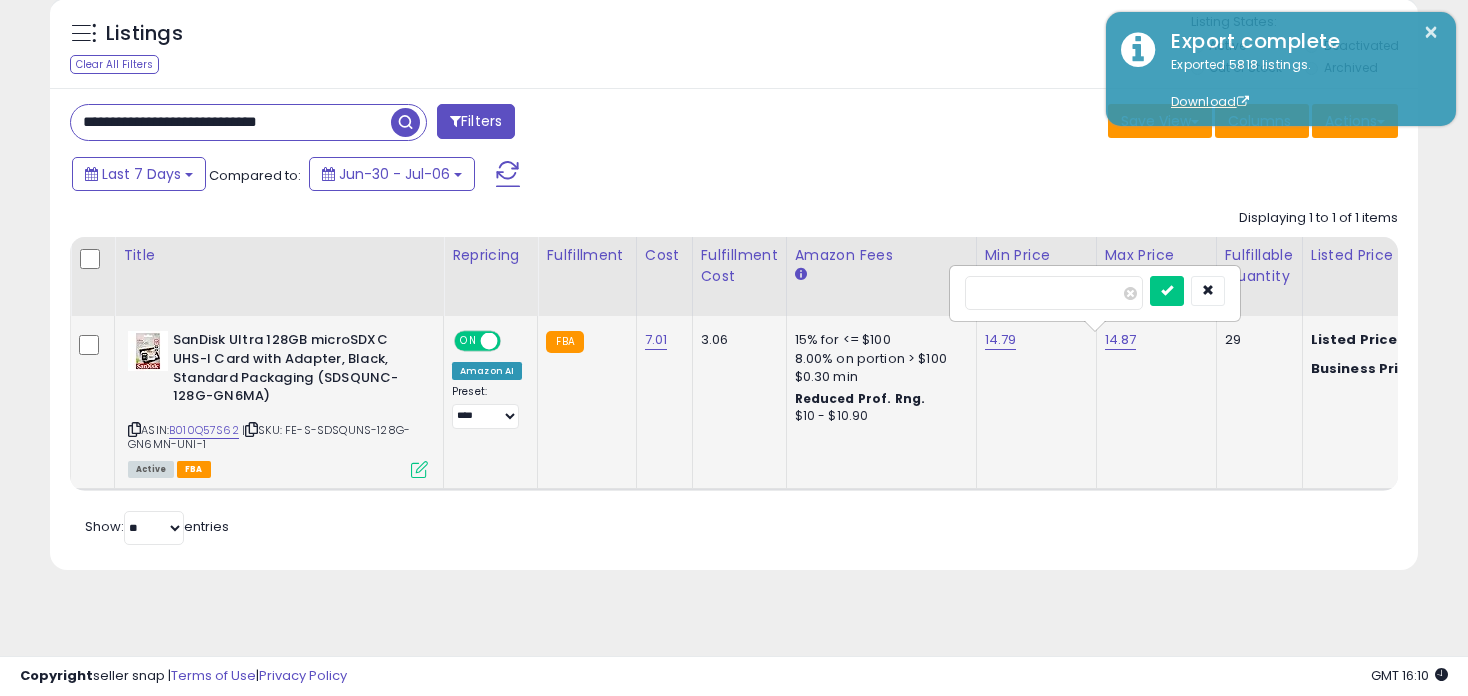type on "*****" 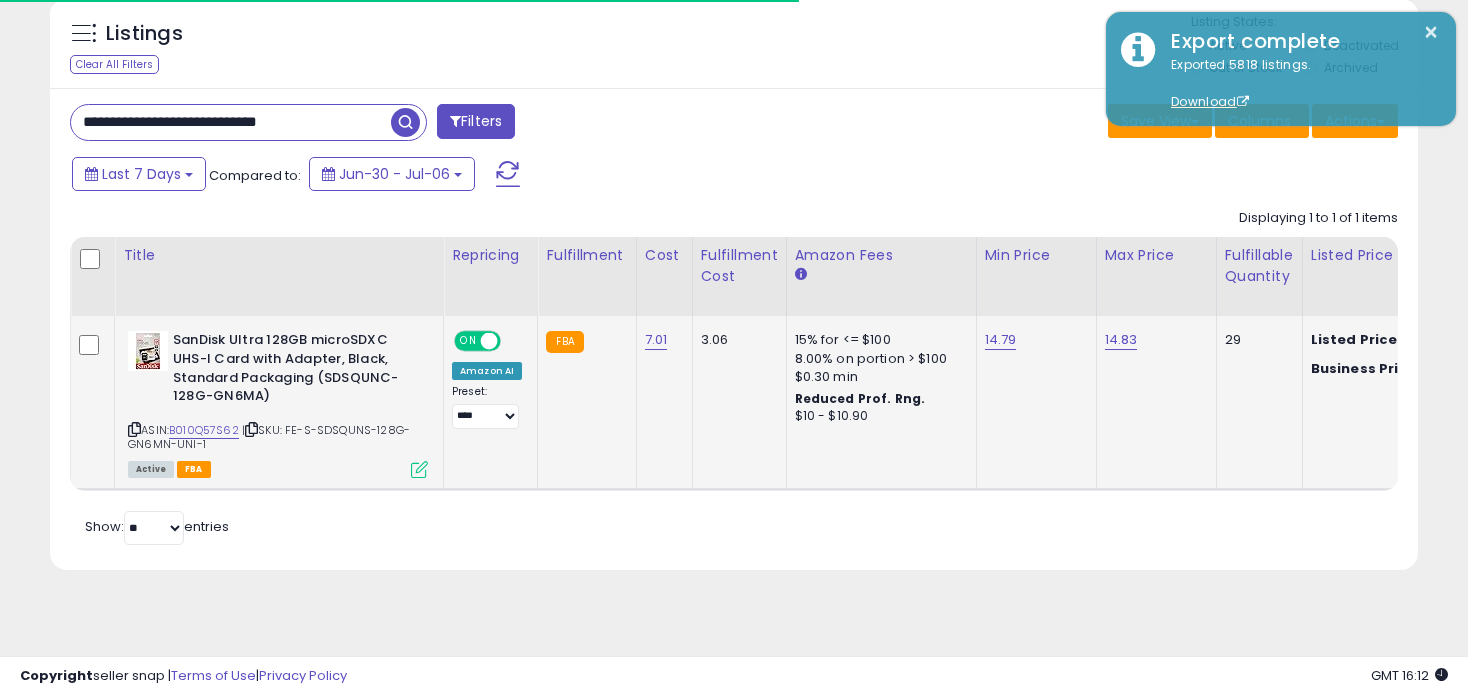 drag, startPoint x: 353, startPoint y: 121, endPoint x: -53, endPoint y: 121, distance: 406 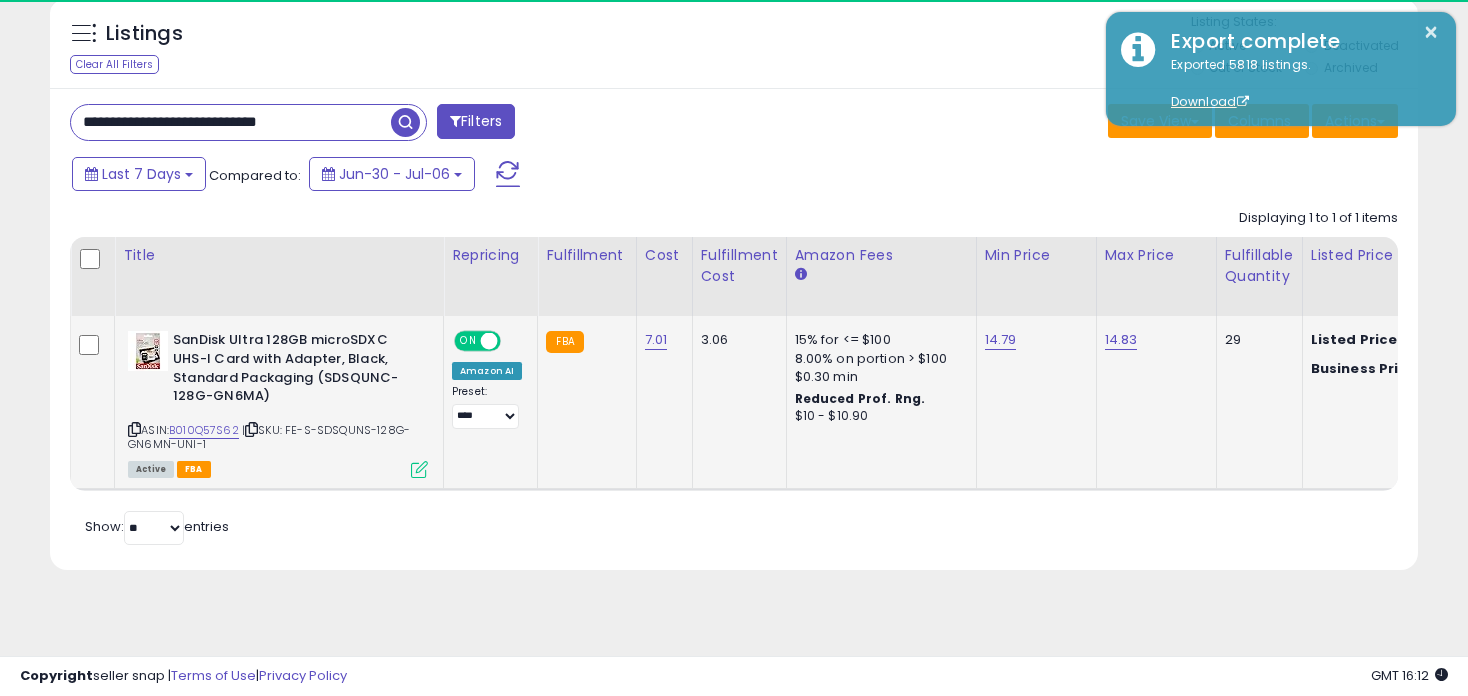 paste 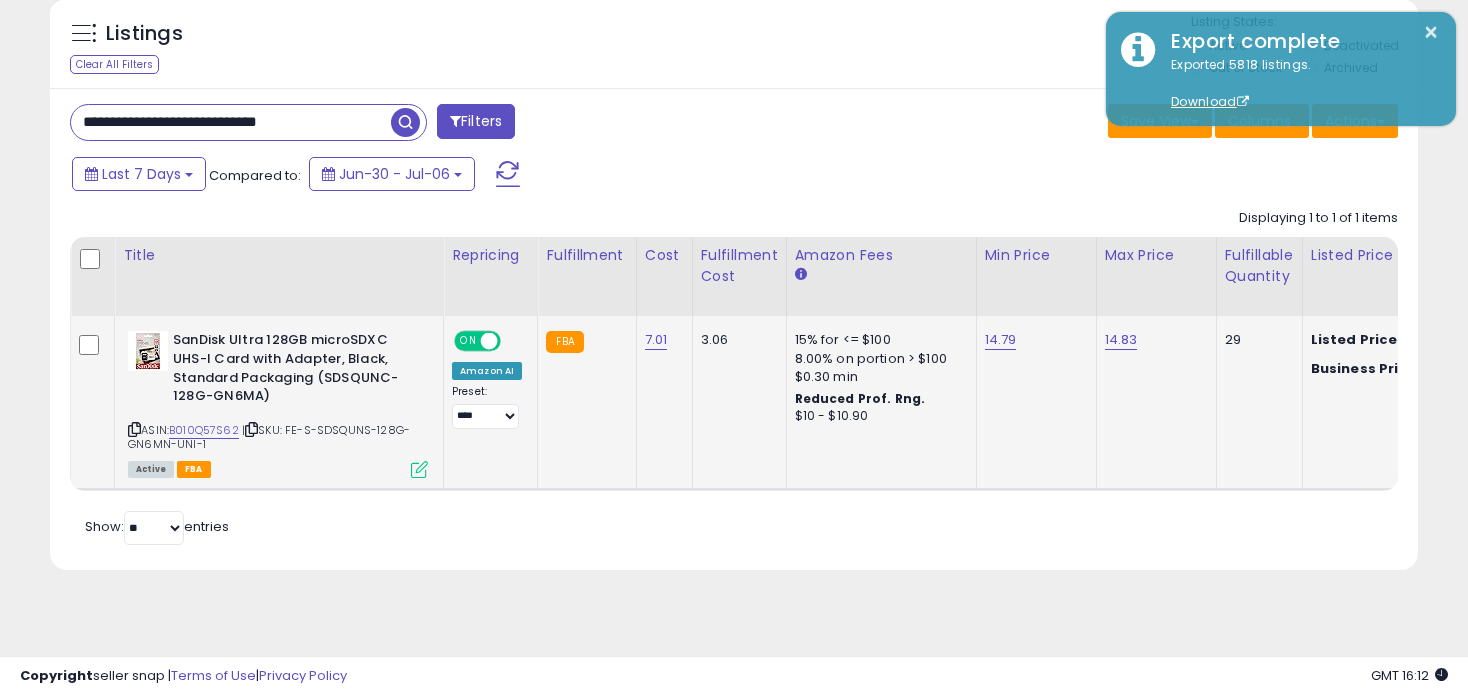 type on "**********" 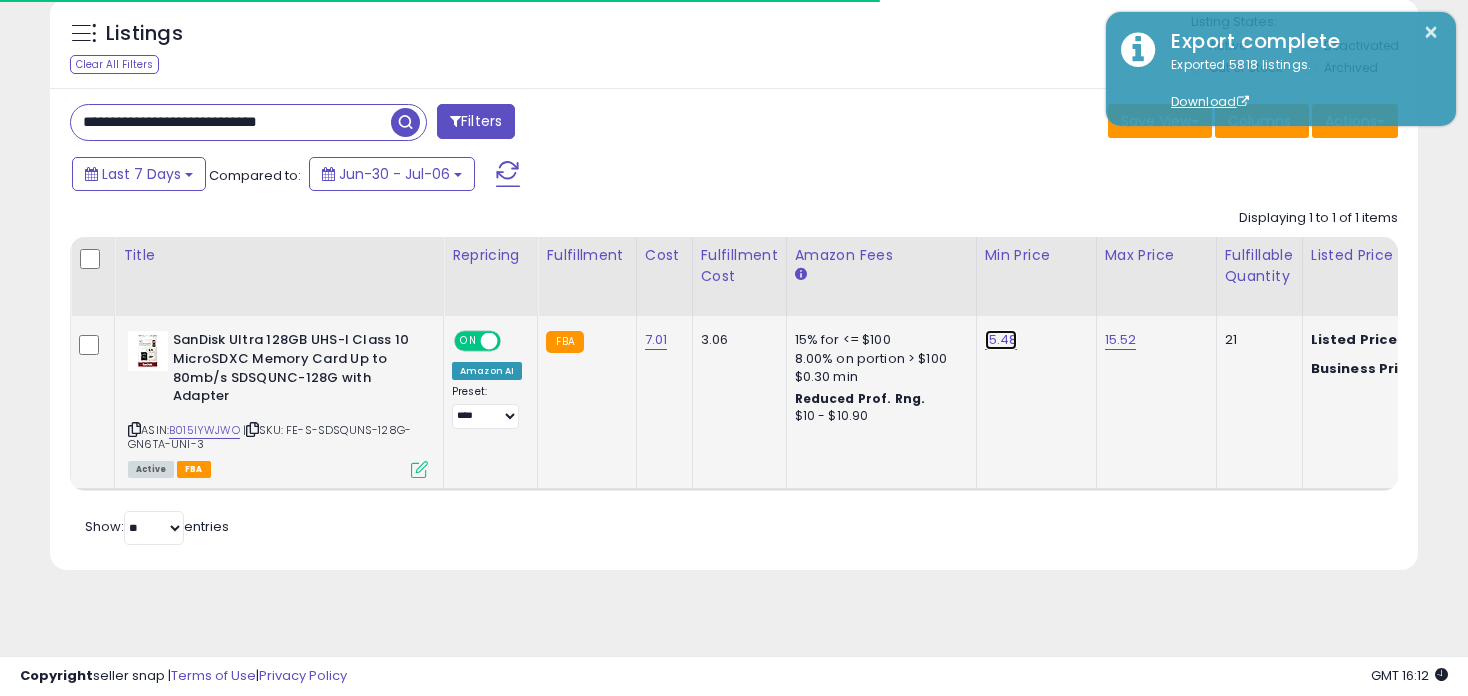 click on "15.48" at bounding box center [1001, 340] 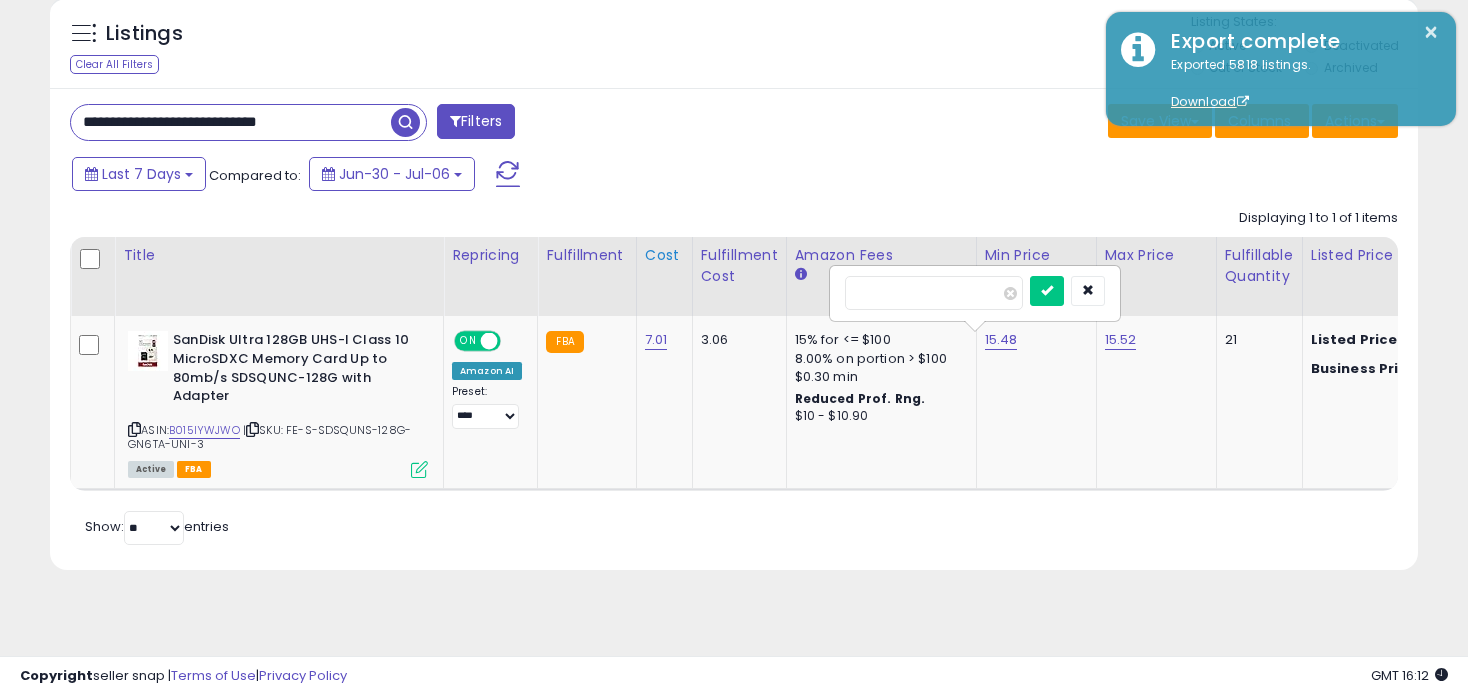 drag, startPoint x: 931, startPoint y: 297, endPoint x: 635, endPoint y: 281, distance: 296.43213 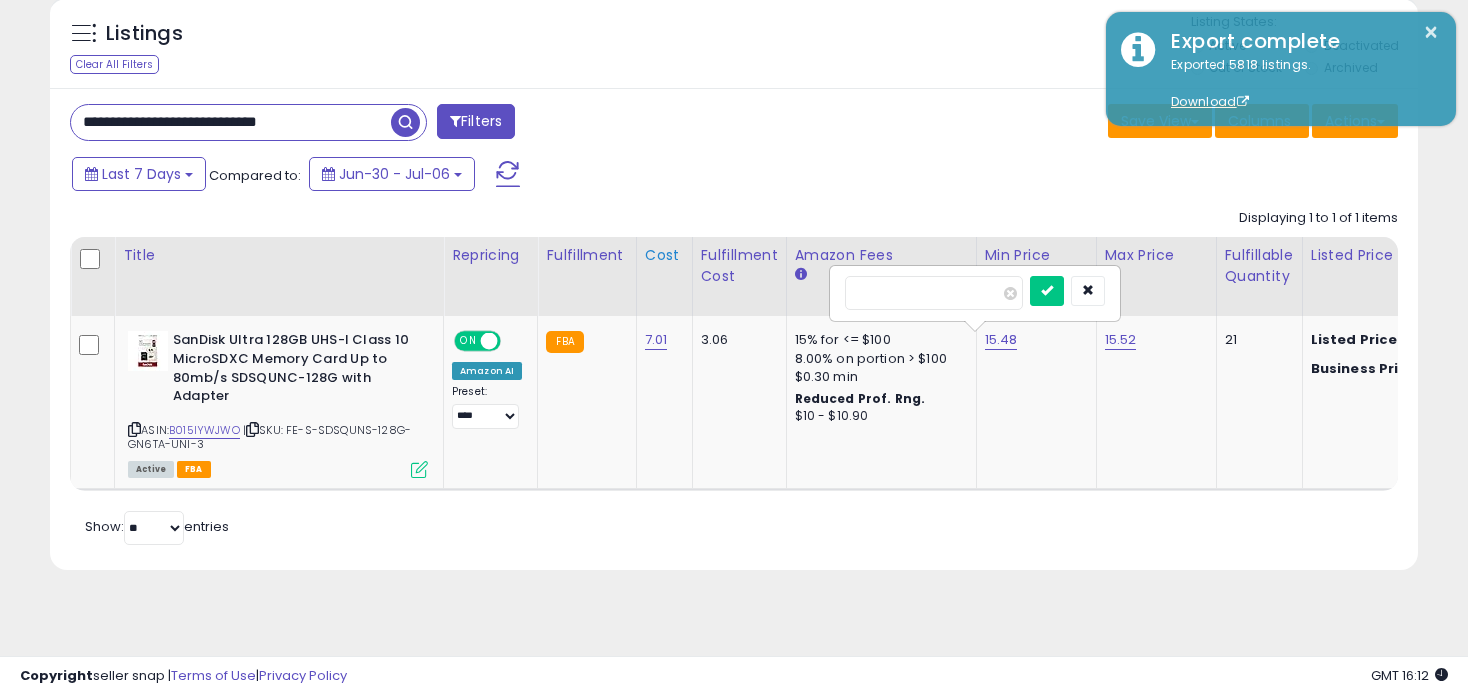 type on "*****" 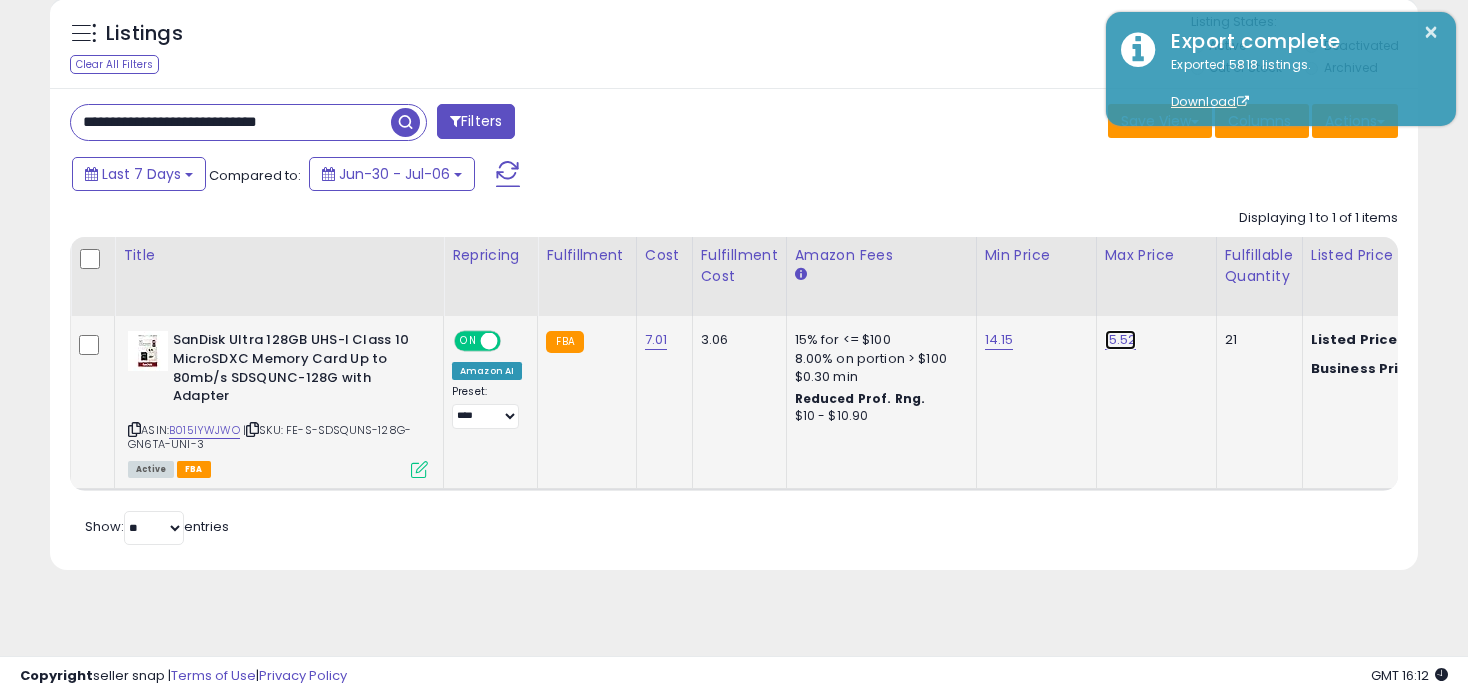 click on "15.52" at bounding box center (1121, 340) 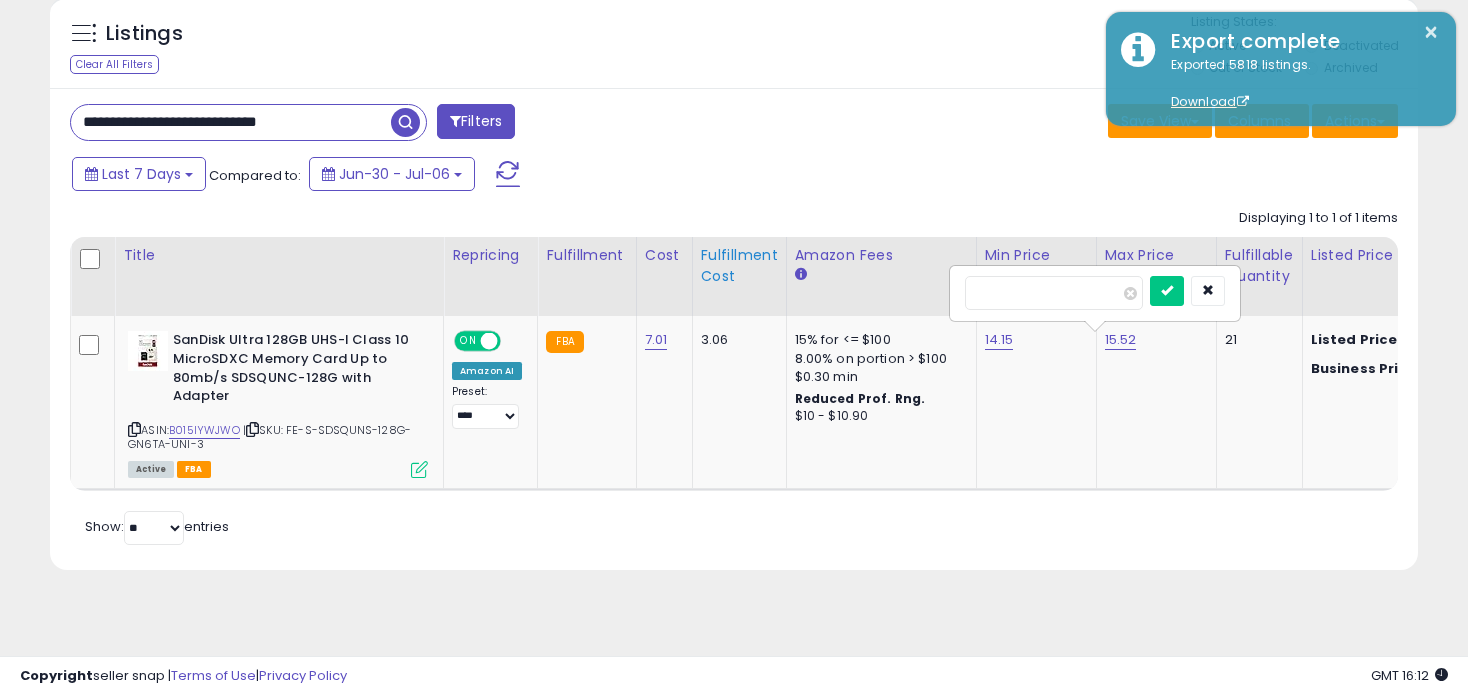 drag, startPoint x: 1051, startPoint y: 282, endPoint x: 762, endPoint y: 294, distance: 289.24902 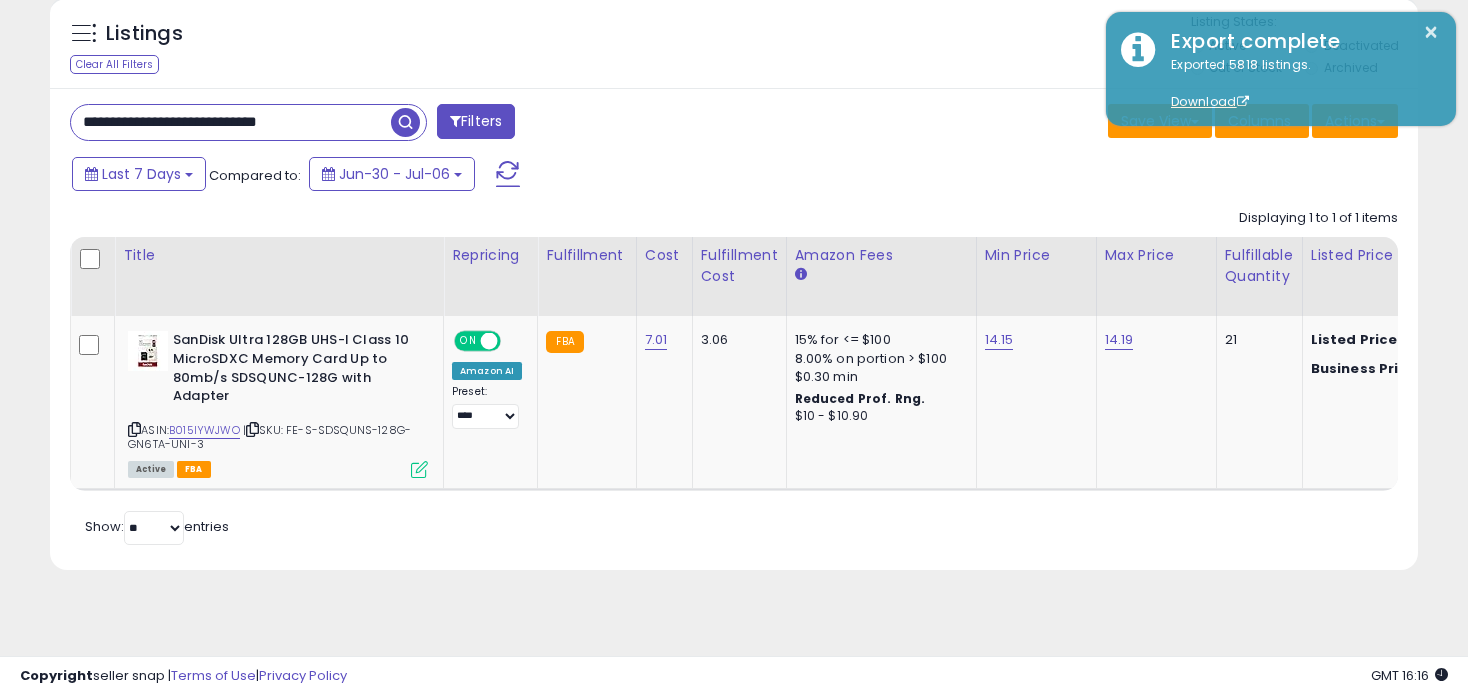 drag, startPoint x: 336, startPoint y: 121, endPoint x: -53, endPoint y: 138, distance: 389.37128 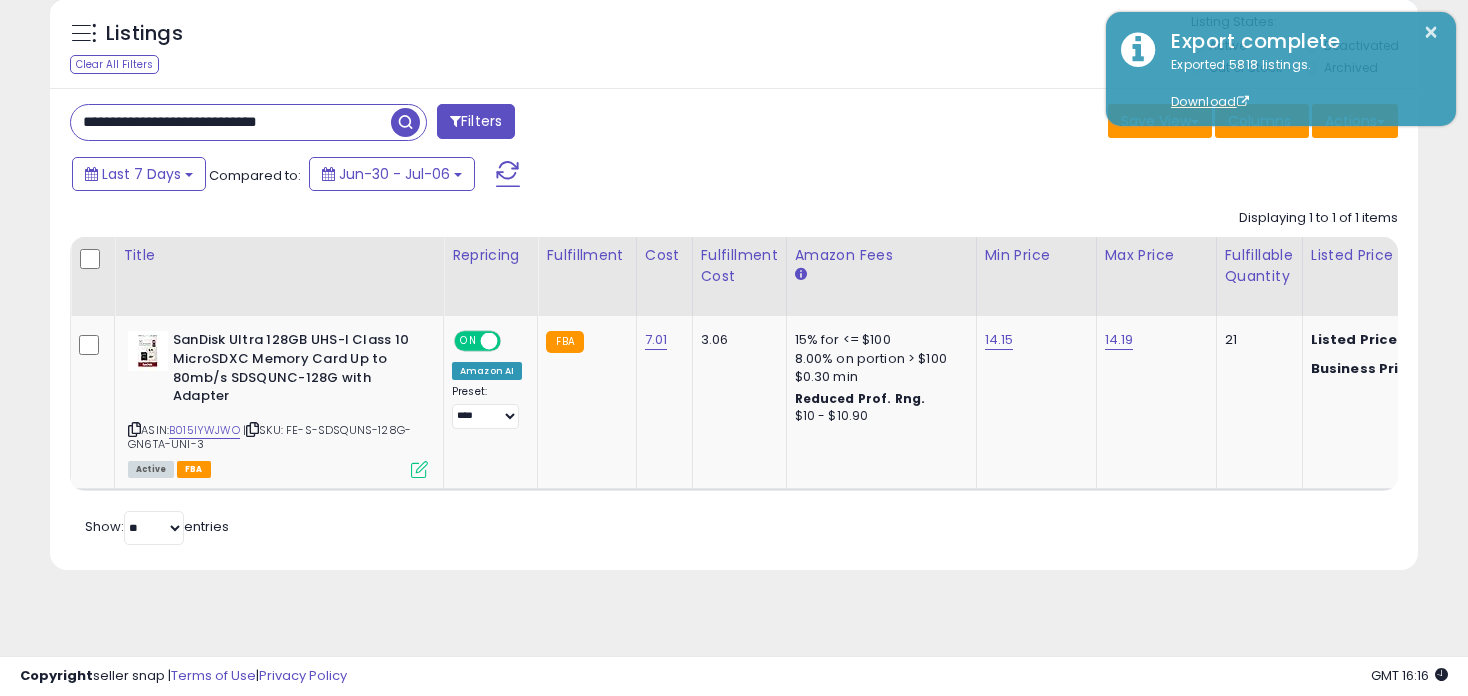 paste 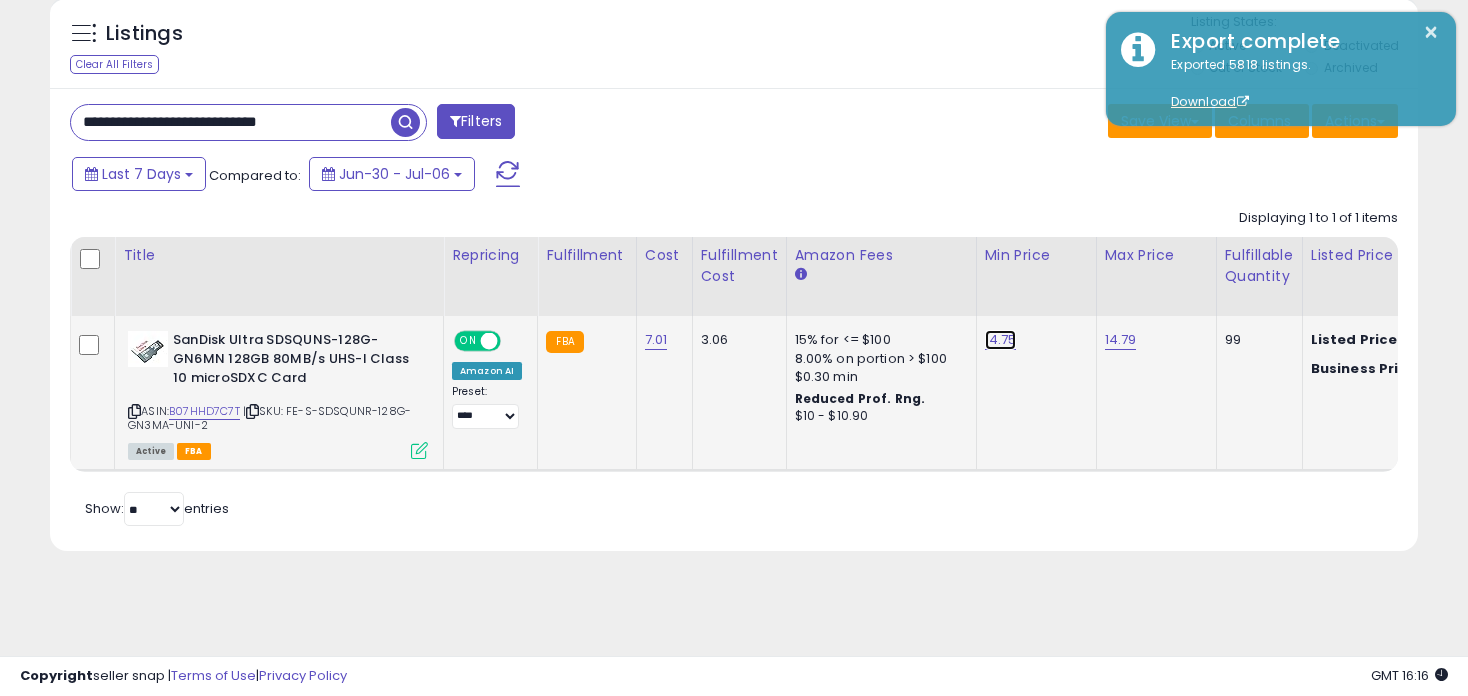 click on "14.75" at bounding box center [1001, 340] 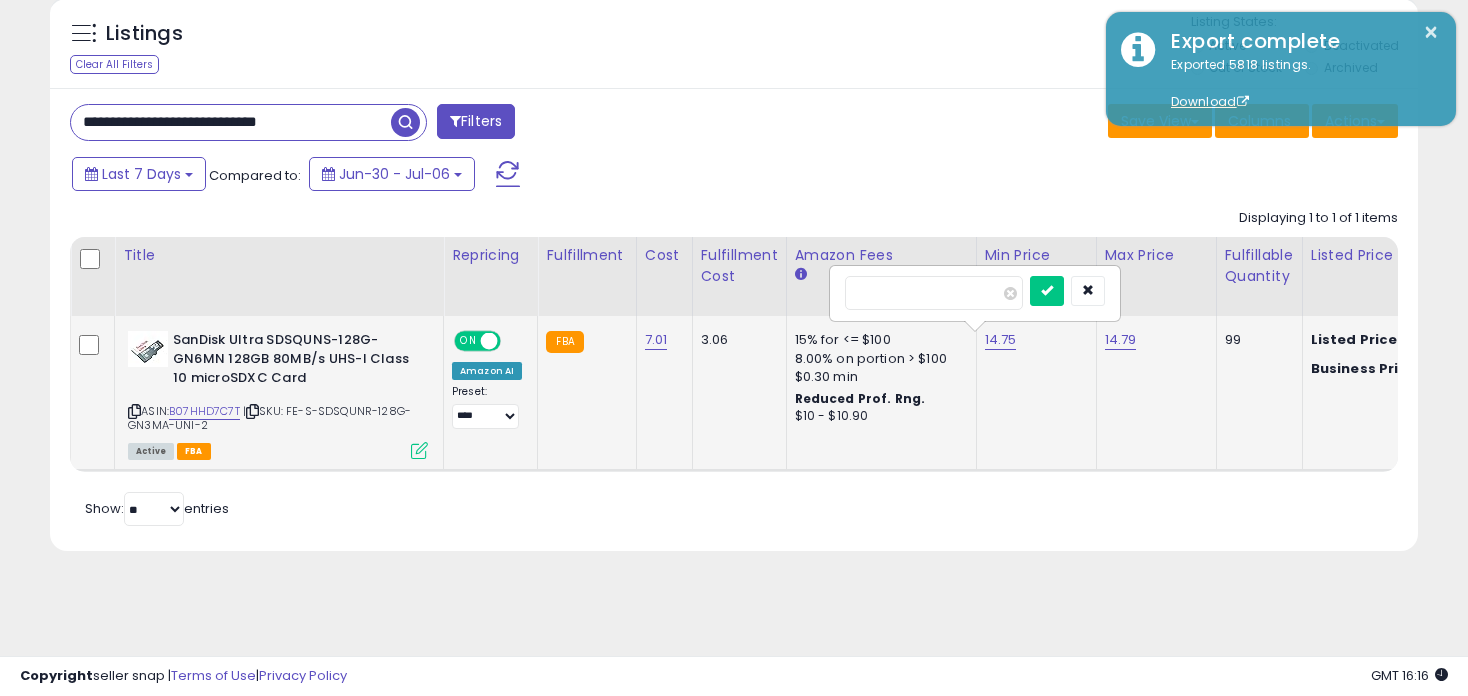 type on "*****" 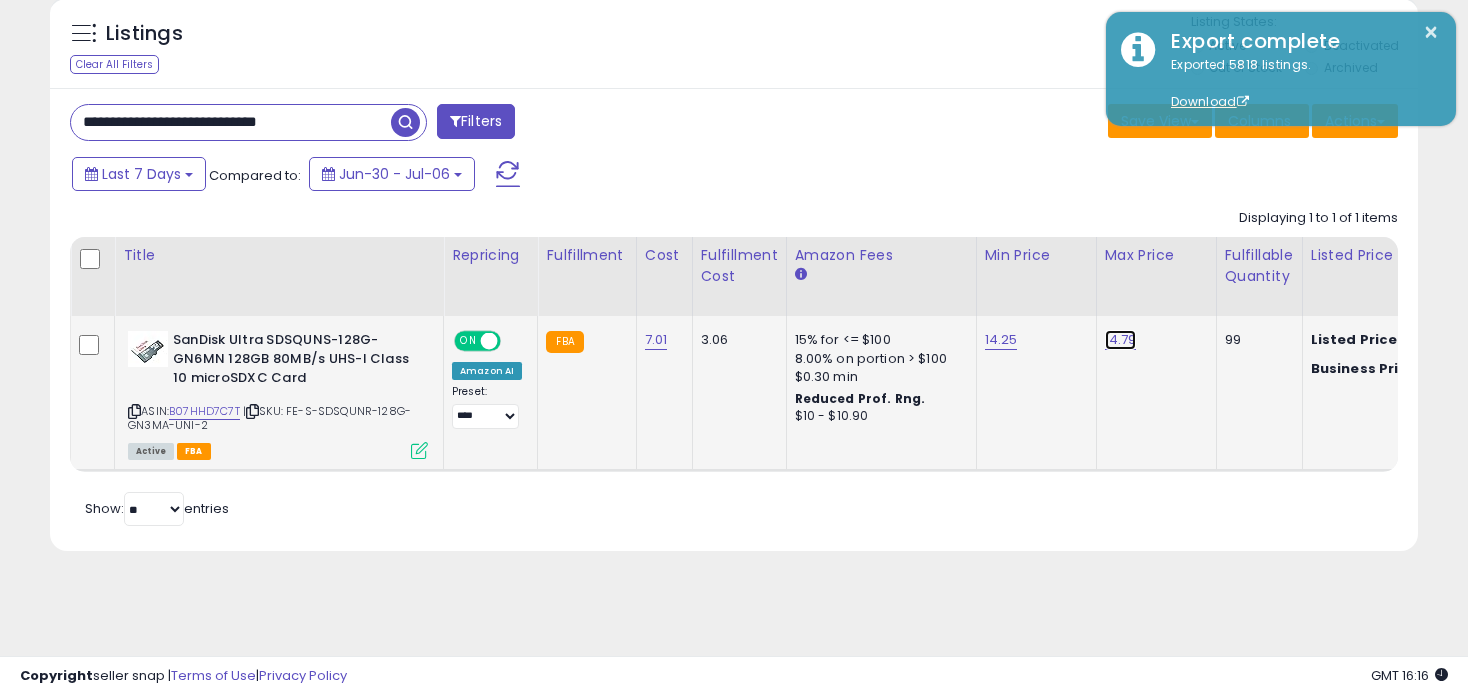 click on "14.79" at bounding box center [1121, 340] 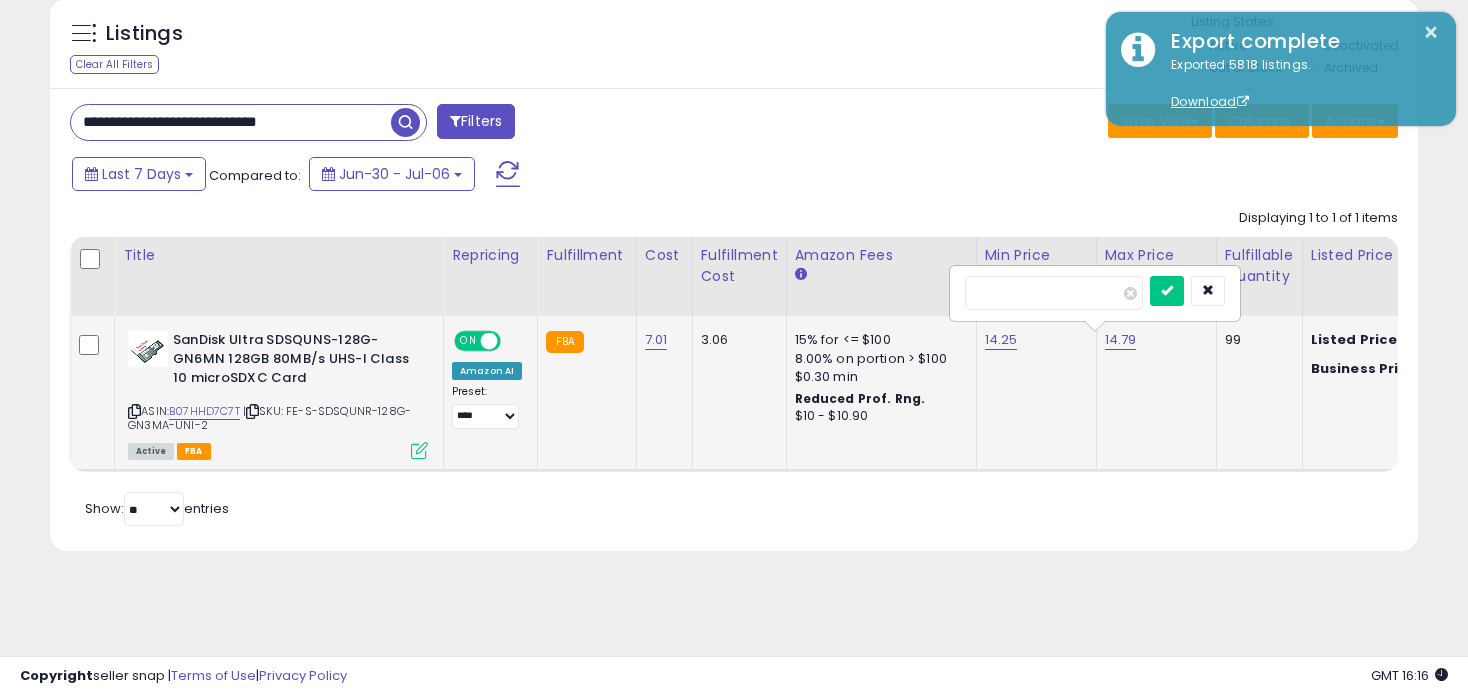 type on "*****" 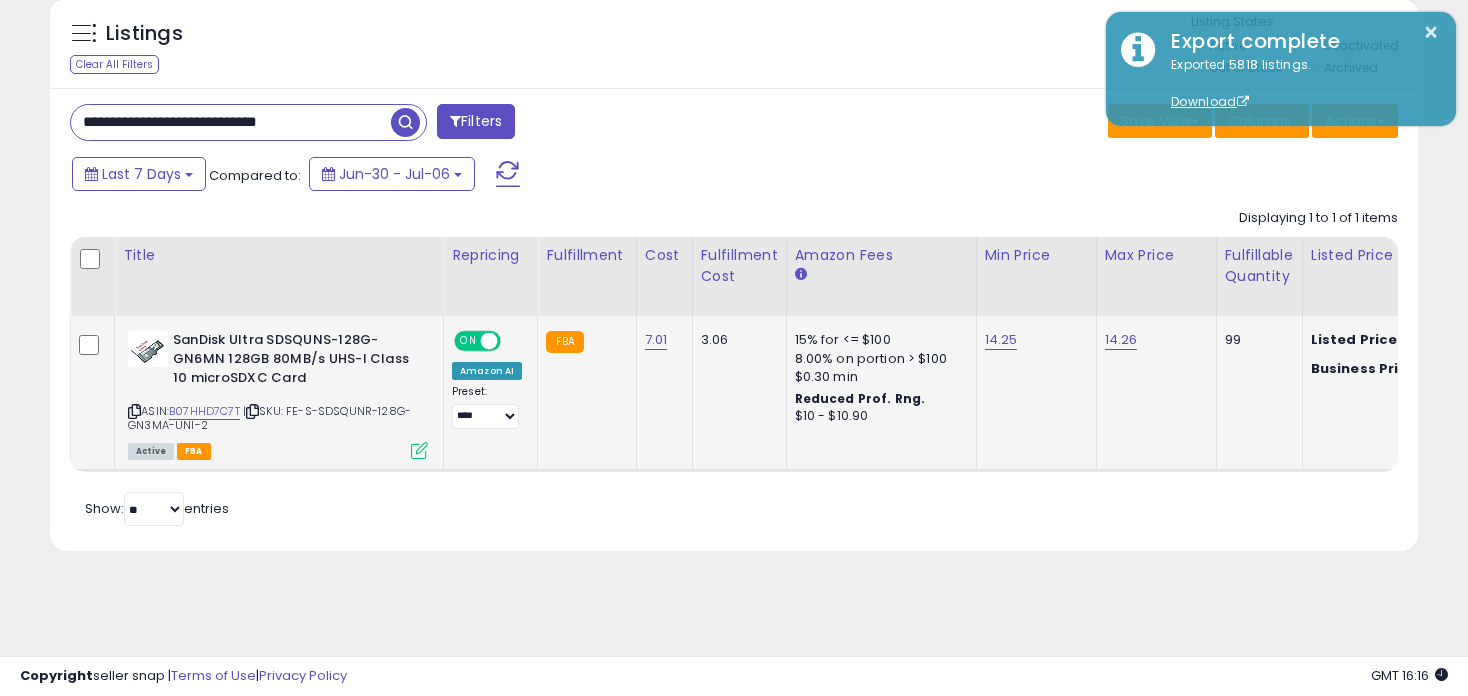 drag, startPoint x: 367, startPoint y: 124, endPoint x: -5, endPoint y: 124, distance: 372 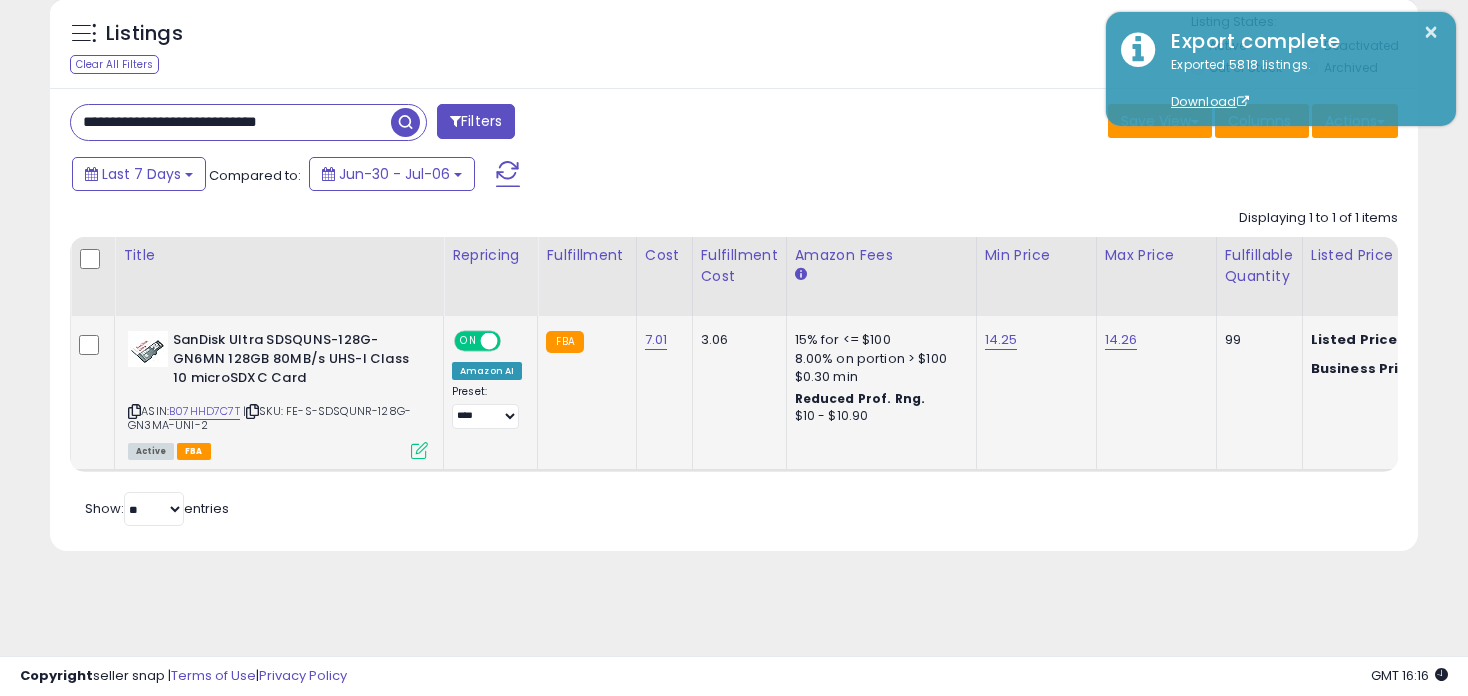 paste 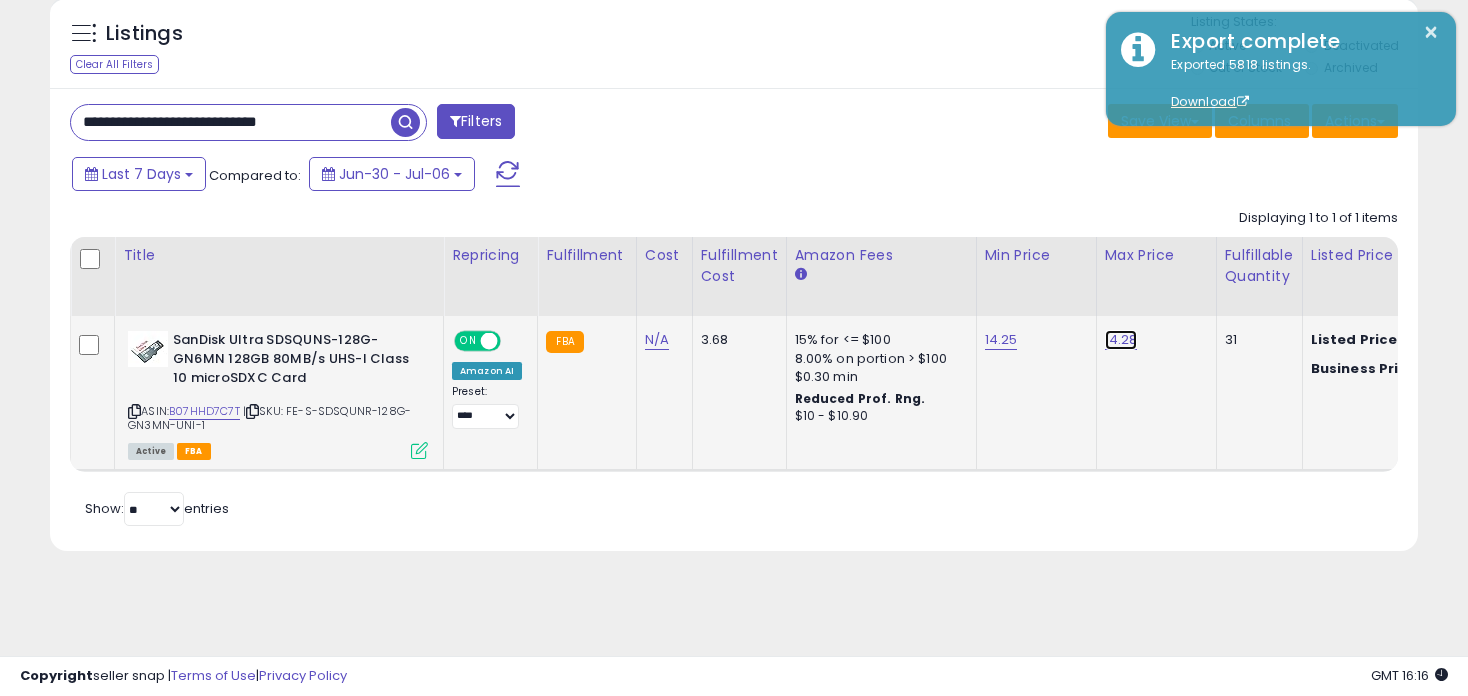 click on "14.28" at bounding box center (1121, 340) 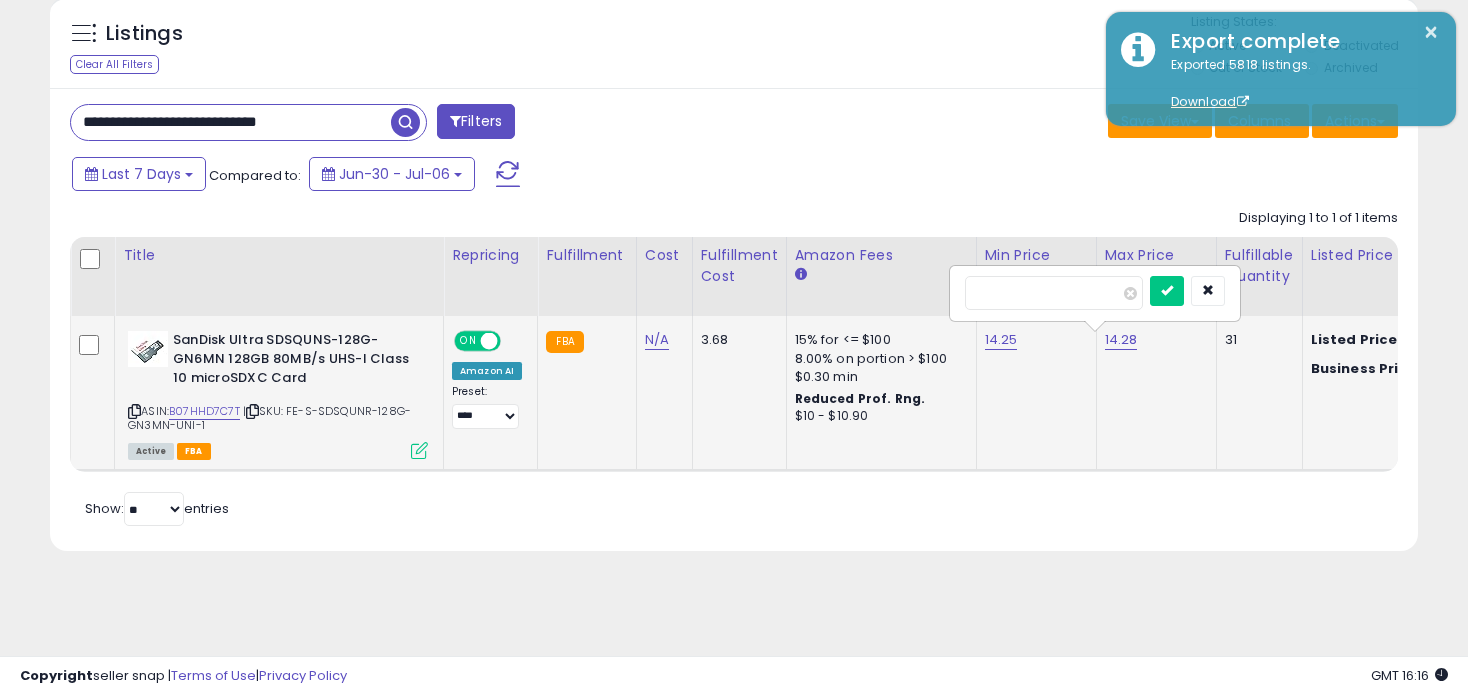 type on "*****" 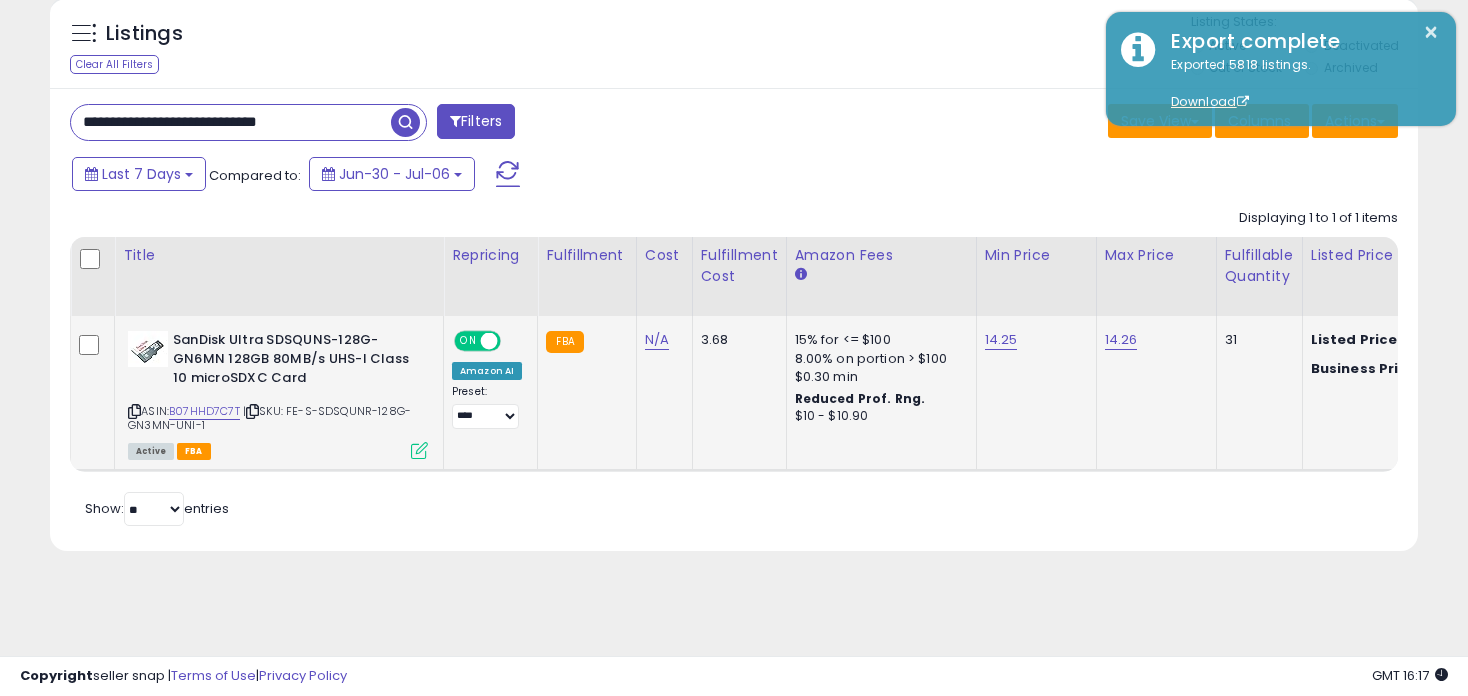 drag, startPoint x: 359, startPoint y: 114, endPoint x: -53, endPoint y: 118, distance: 412.0194 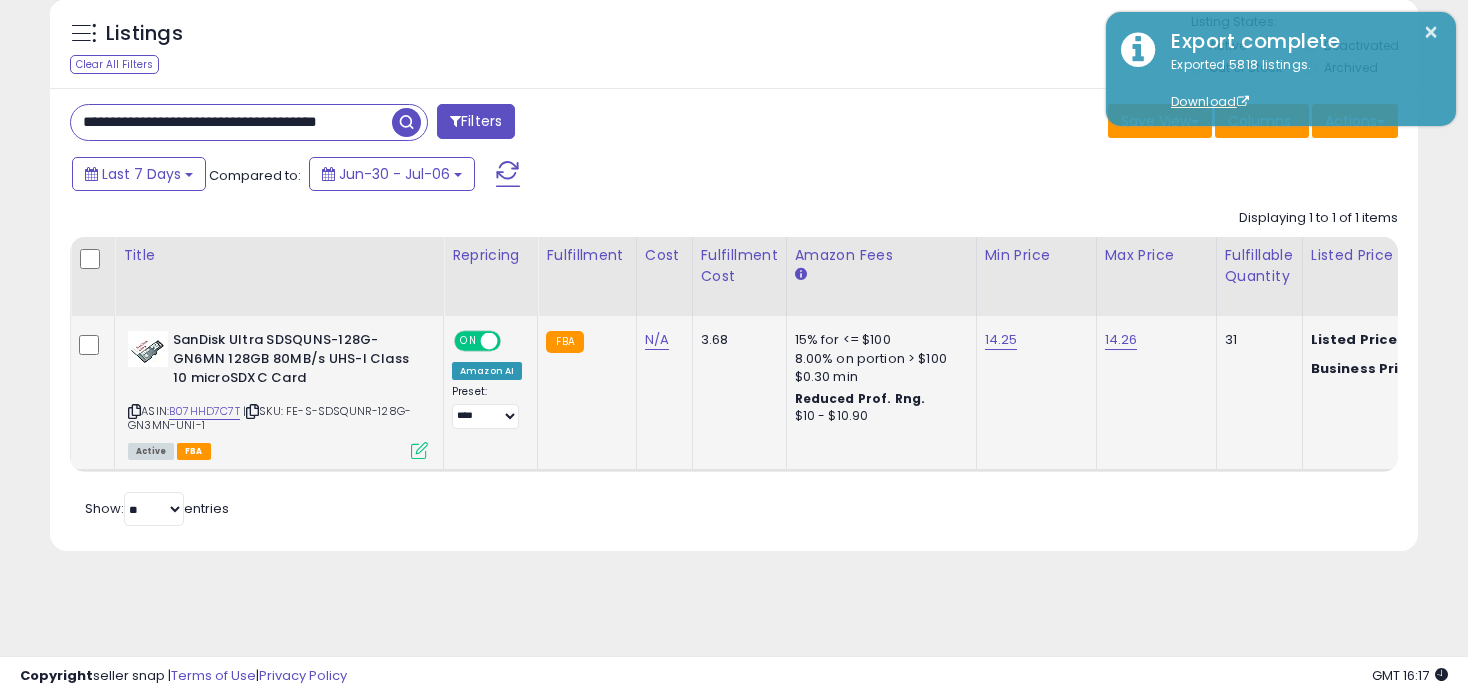 type on "**********" 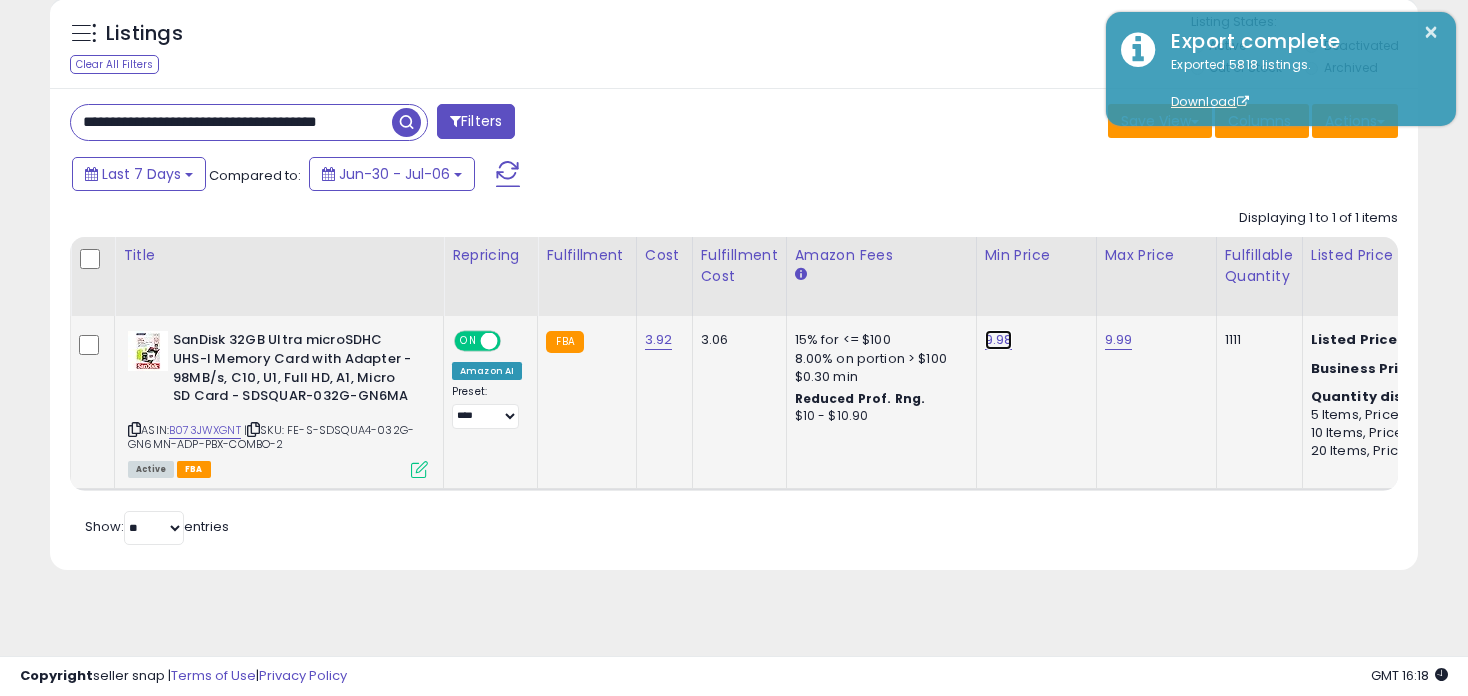 click on "9.98" at bounding box center [999, 340] 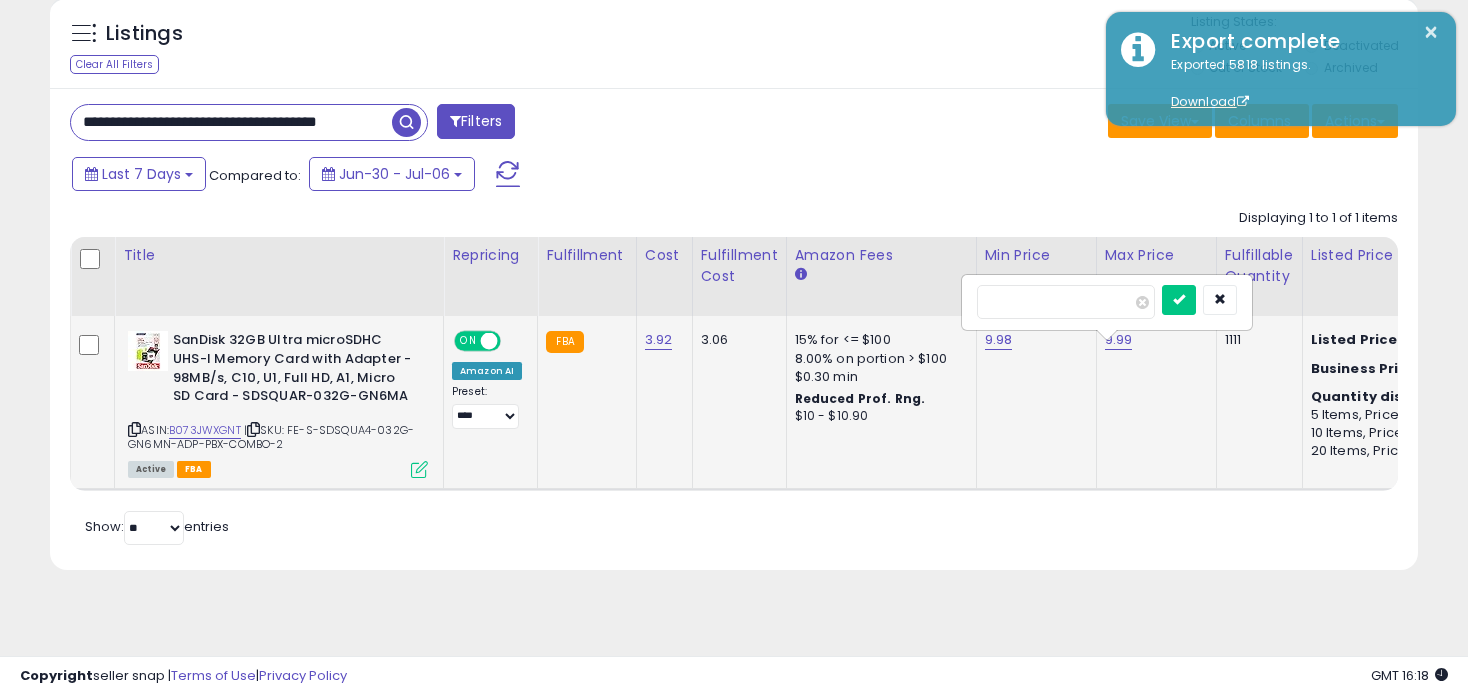 scroll, scrollTop: 0, scrollLeft: 0, axis: both 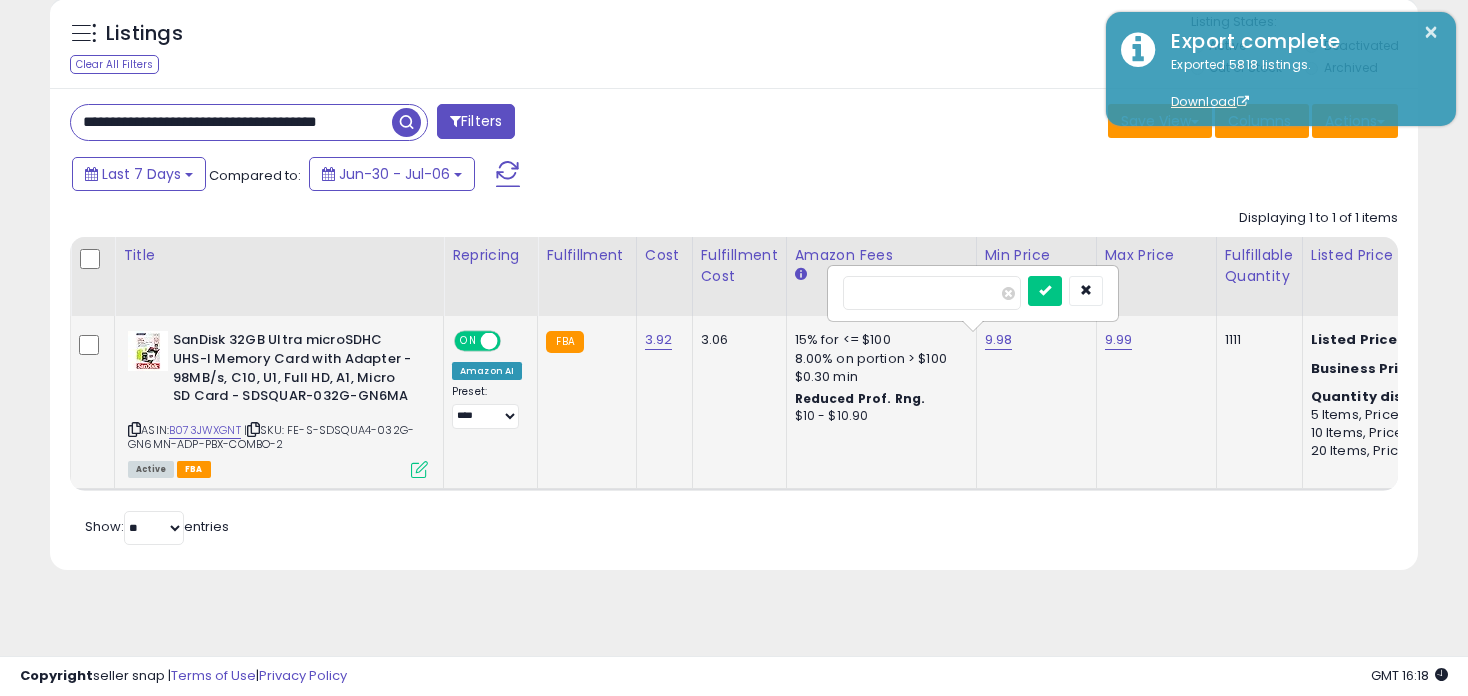 type on "****" 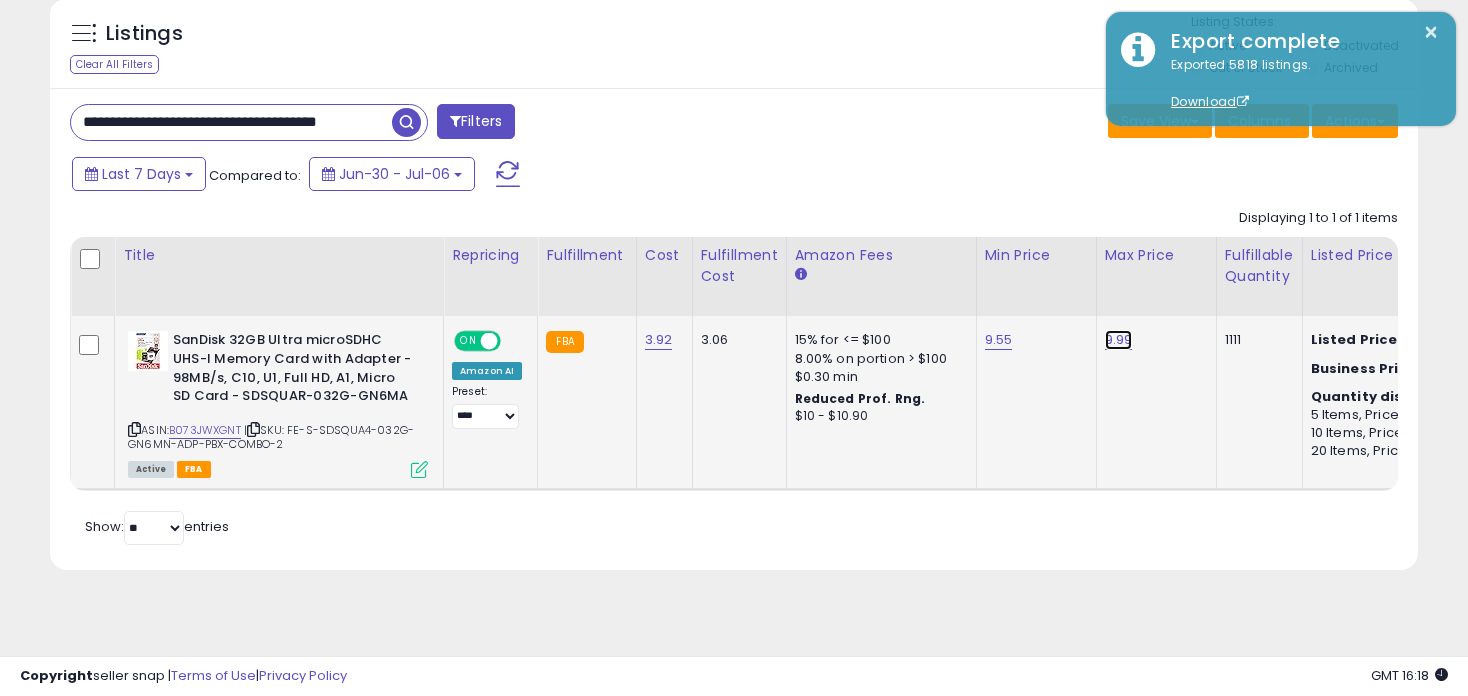 click on "9.99" at bounding box center (1119, 340) 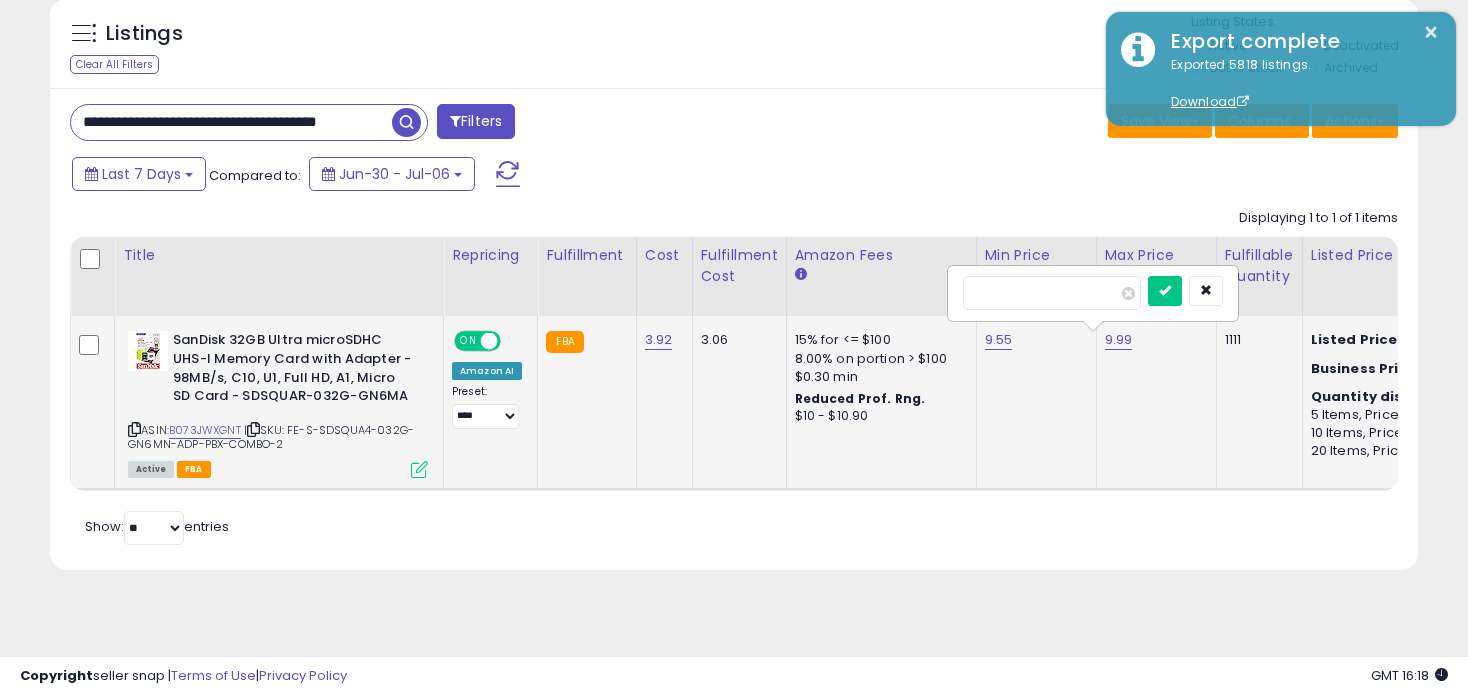 type on "****" 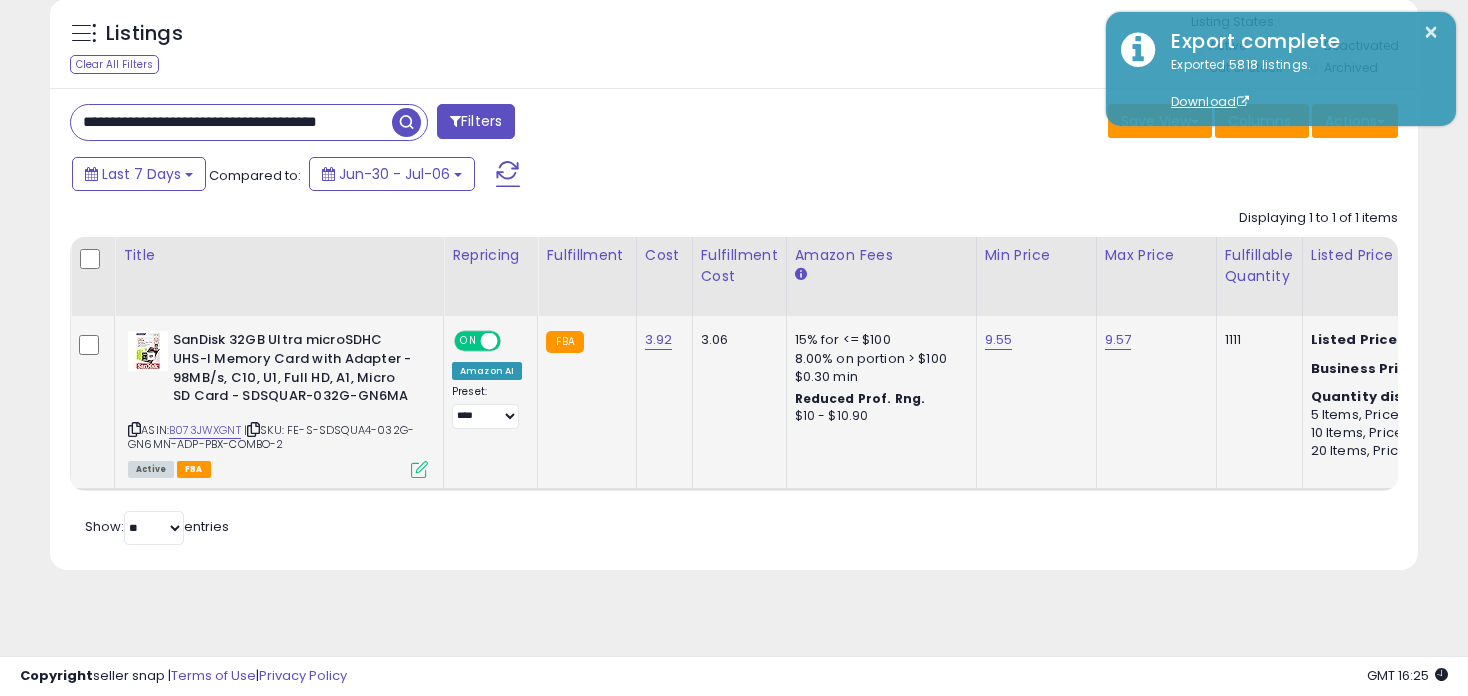 scroll, scrollTop: 0, scrollLeft: 88, axis: horizontal 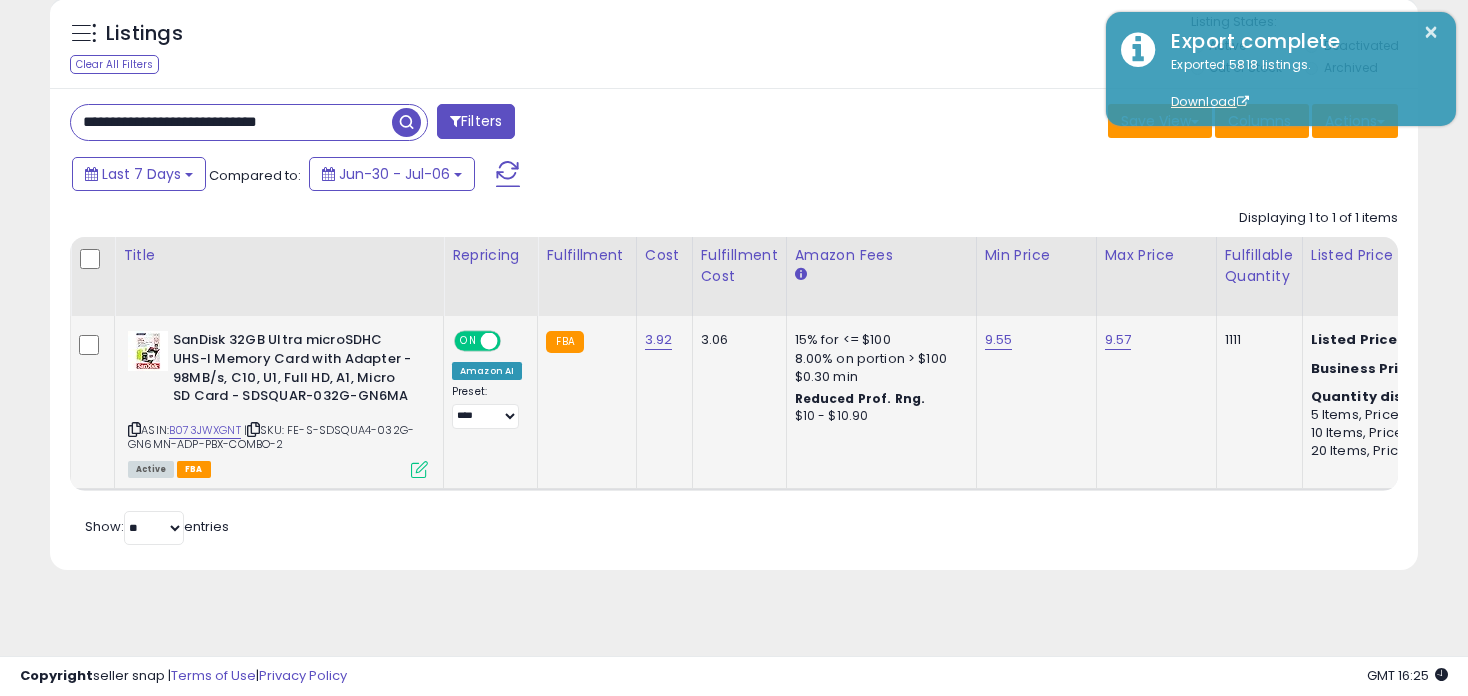 type on "**********" 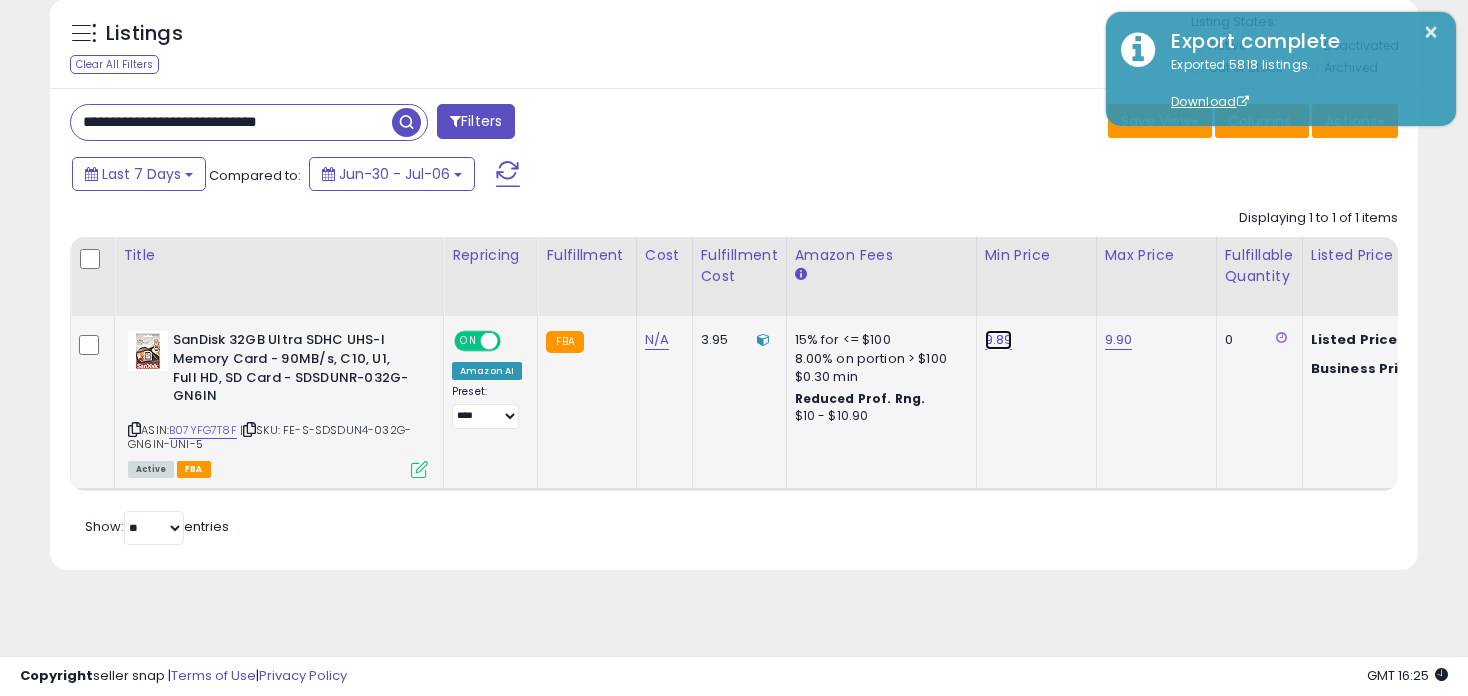 click on "9.89" at bounding box center [999, 340] 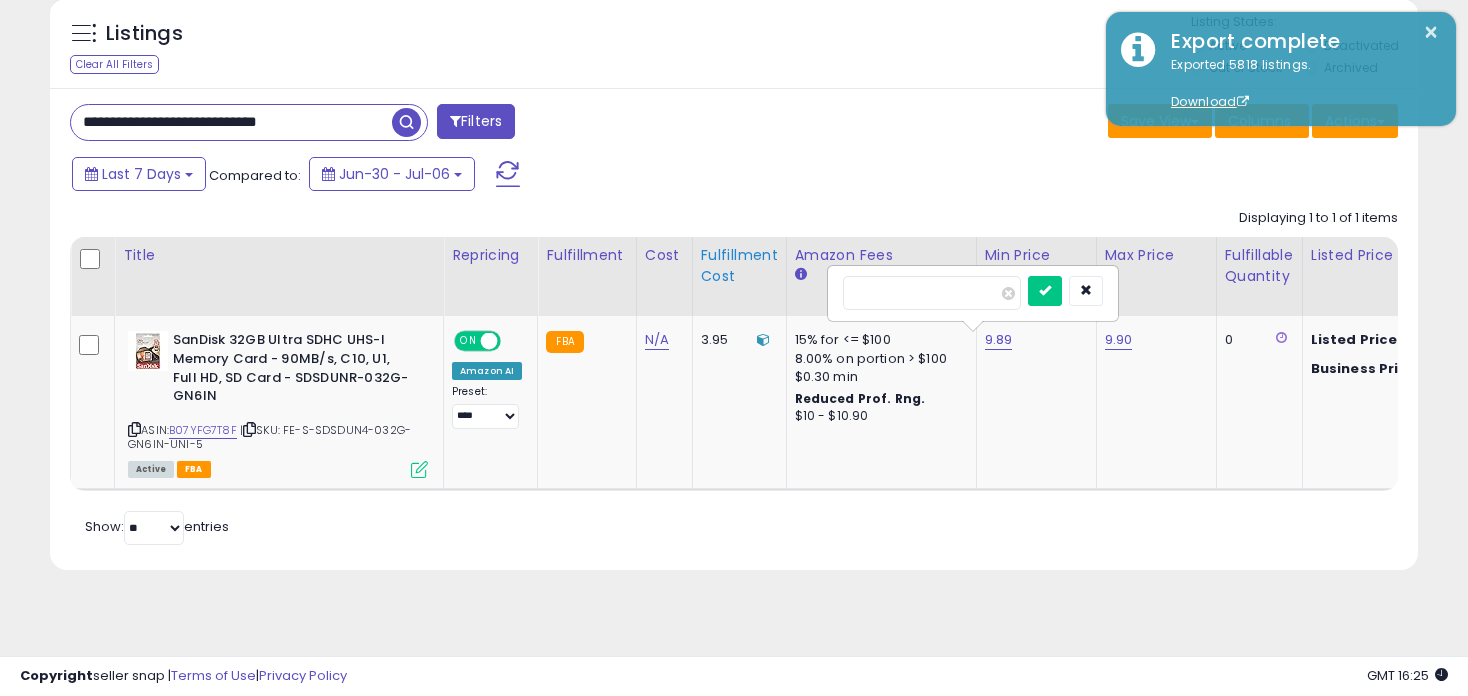 drag, startPoint x: 925, startPoint y: 293, endPoint x: 700, endPoint y: 295, distance: 225.0089 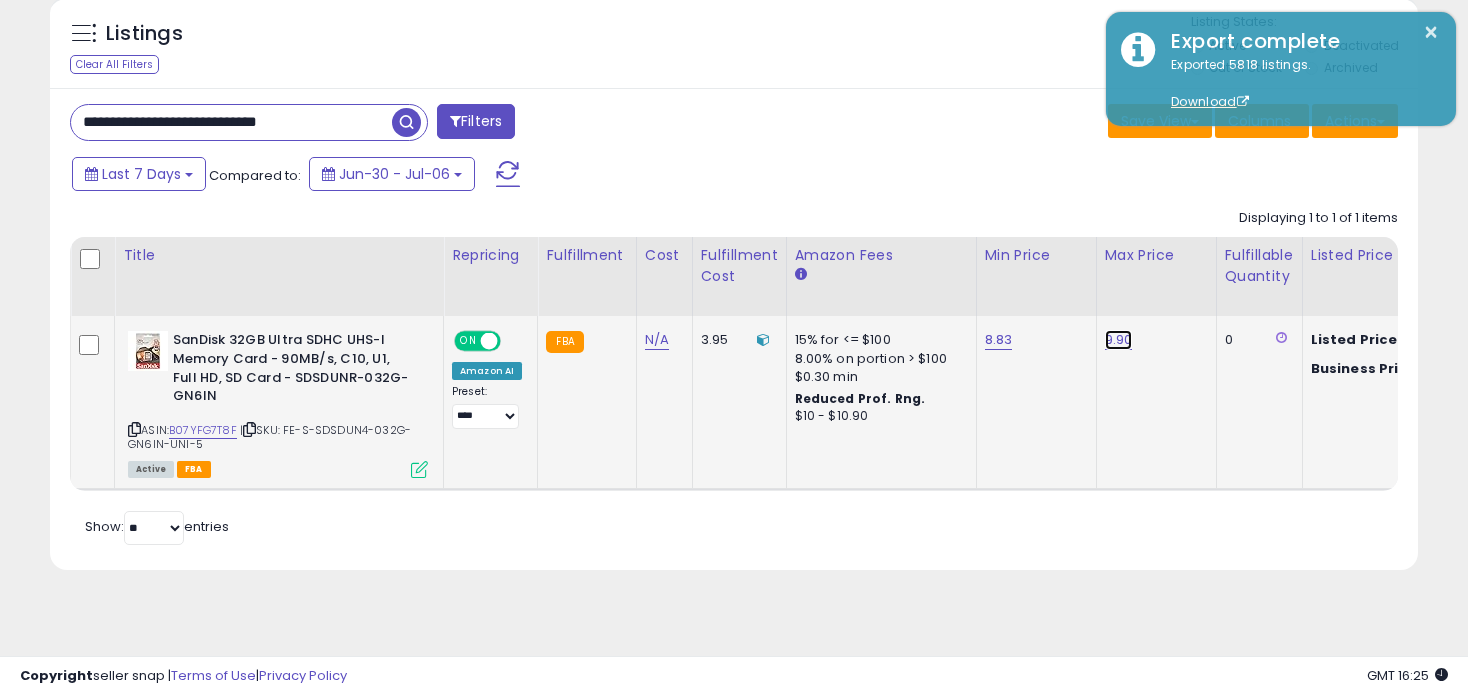 click on "9.90" at bounding box center (1119, 340) 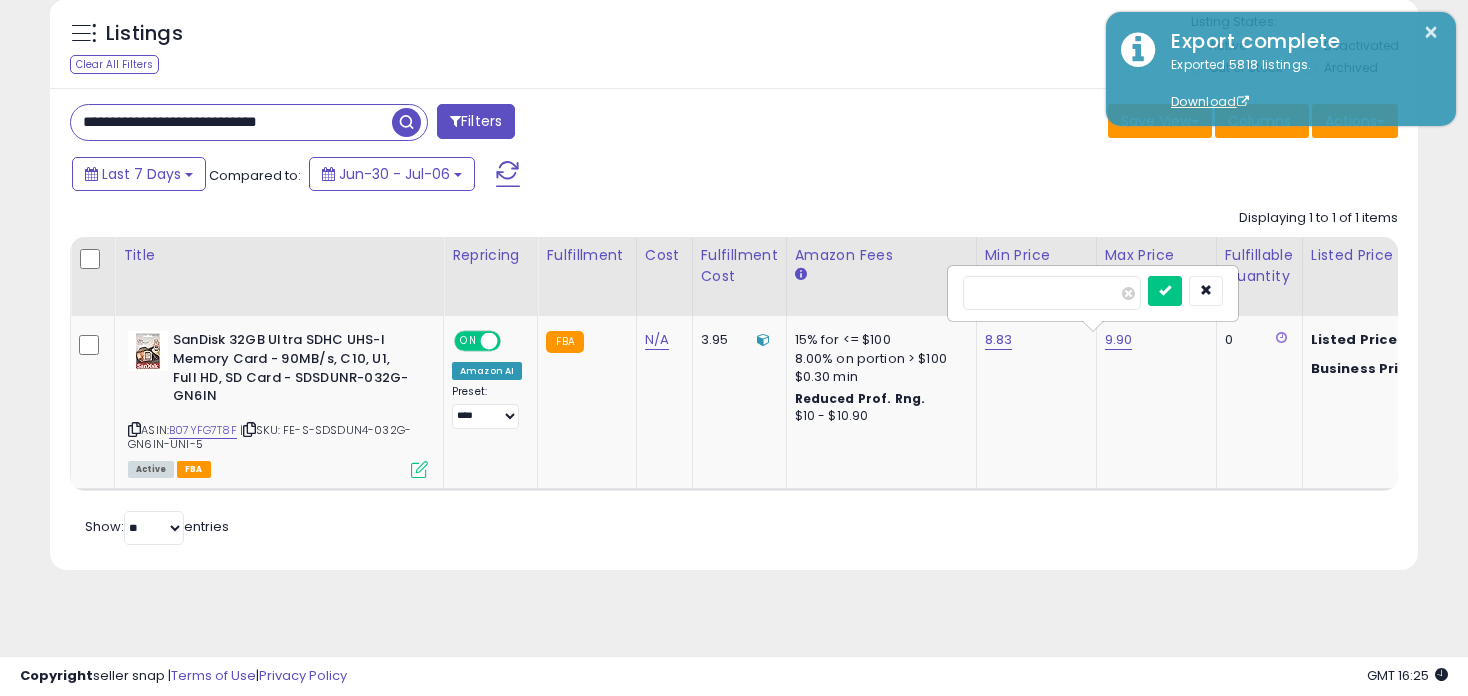 drag, startPoint x: 1049, startPoint y: 287, endPoint x: 859, endPoint y: 296, distance: 190.21304 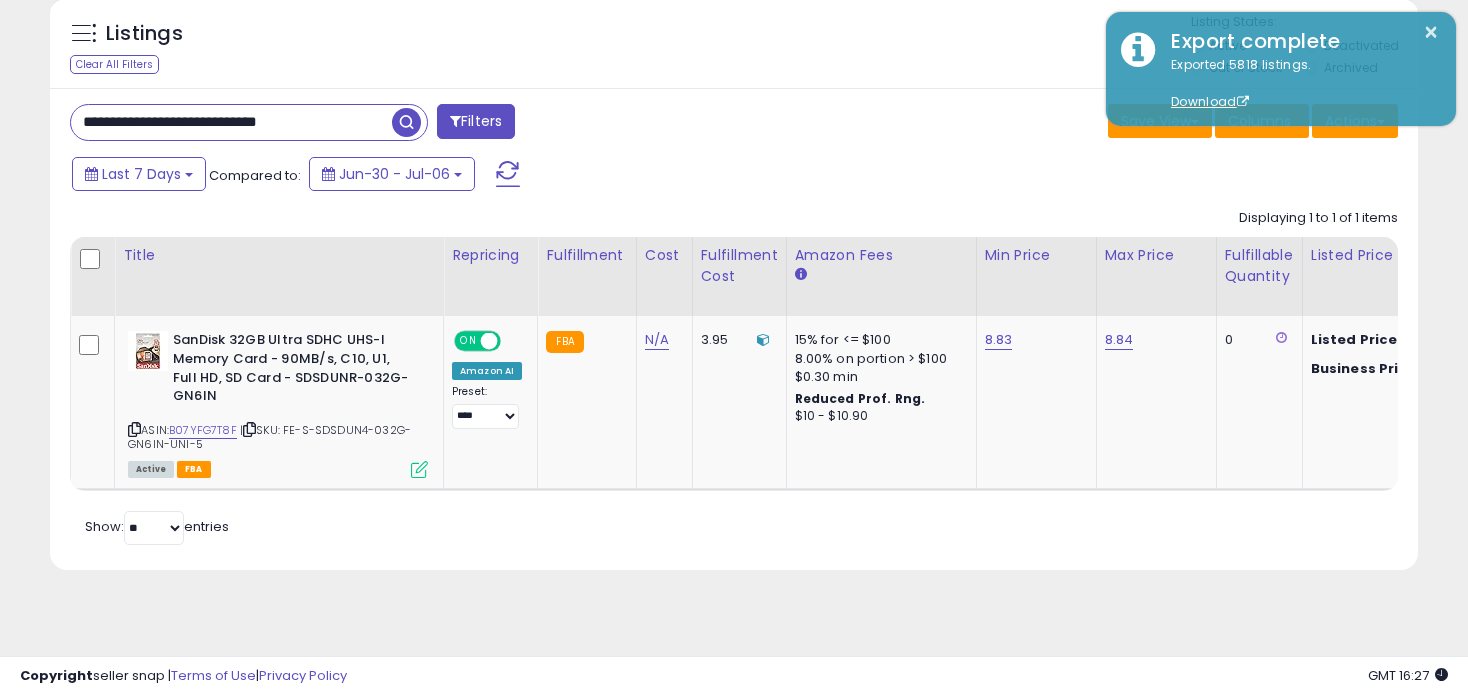 drag, startPoint x: 351, startPoint y: 119, endPoint x: -53, endPoint y: 129, distance: 404.12375 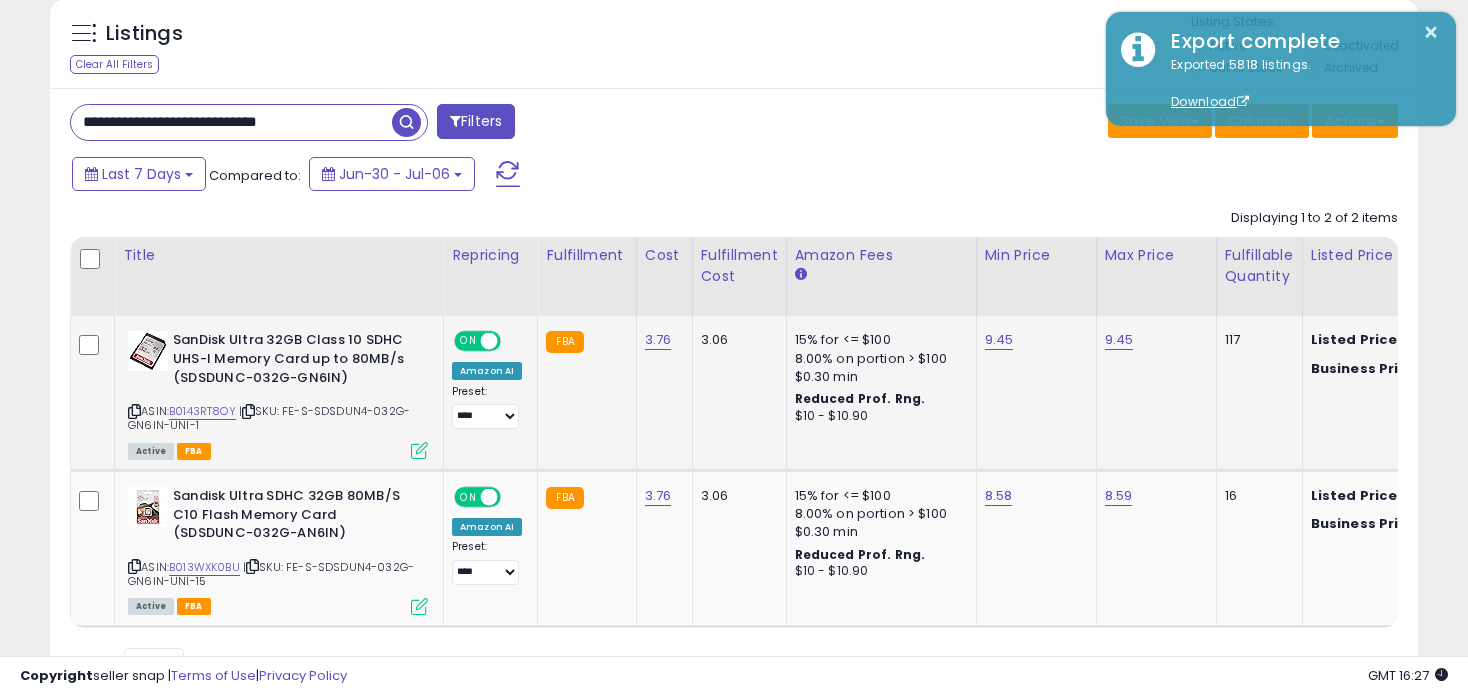 scroll, scrollTop: 298, scrollLeft: 0, axis: vertical 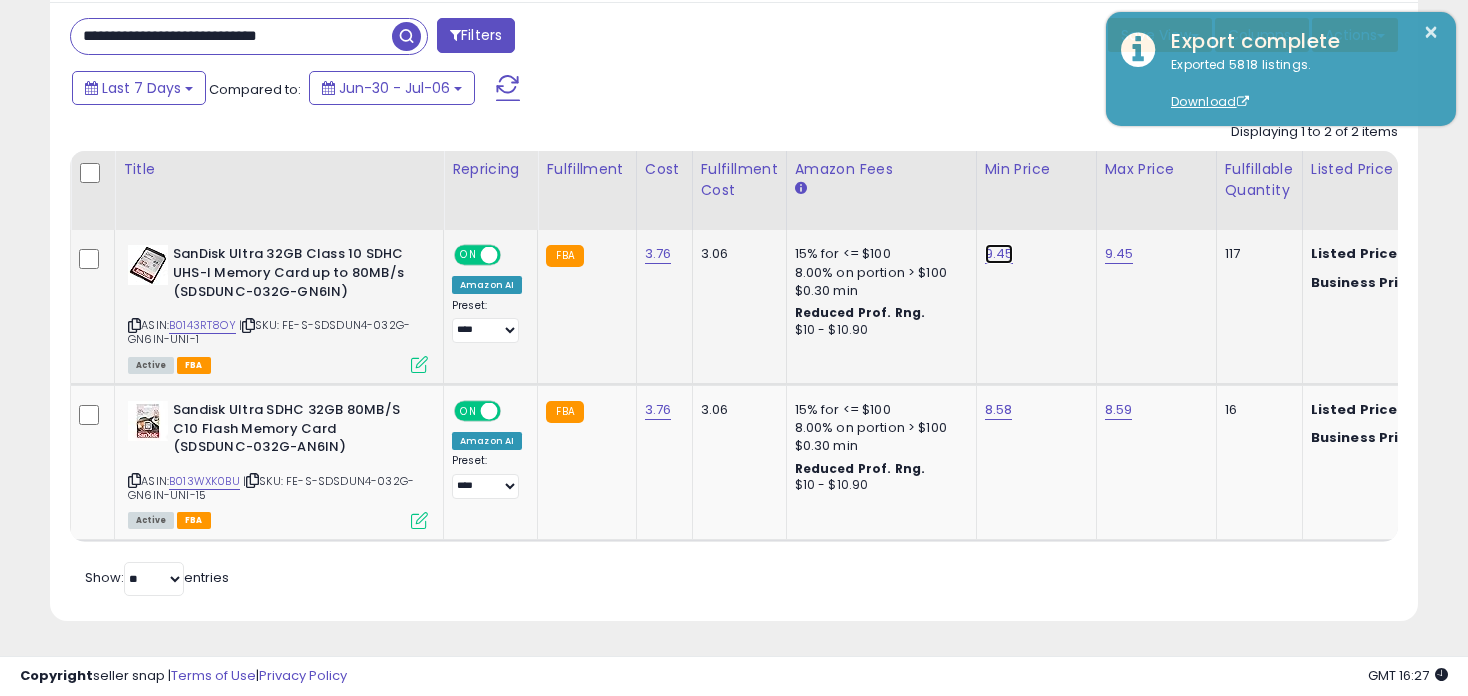 click on "9.45" at bounding box center (999, 254) 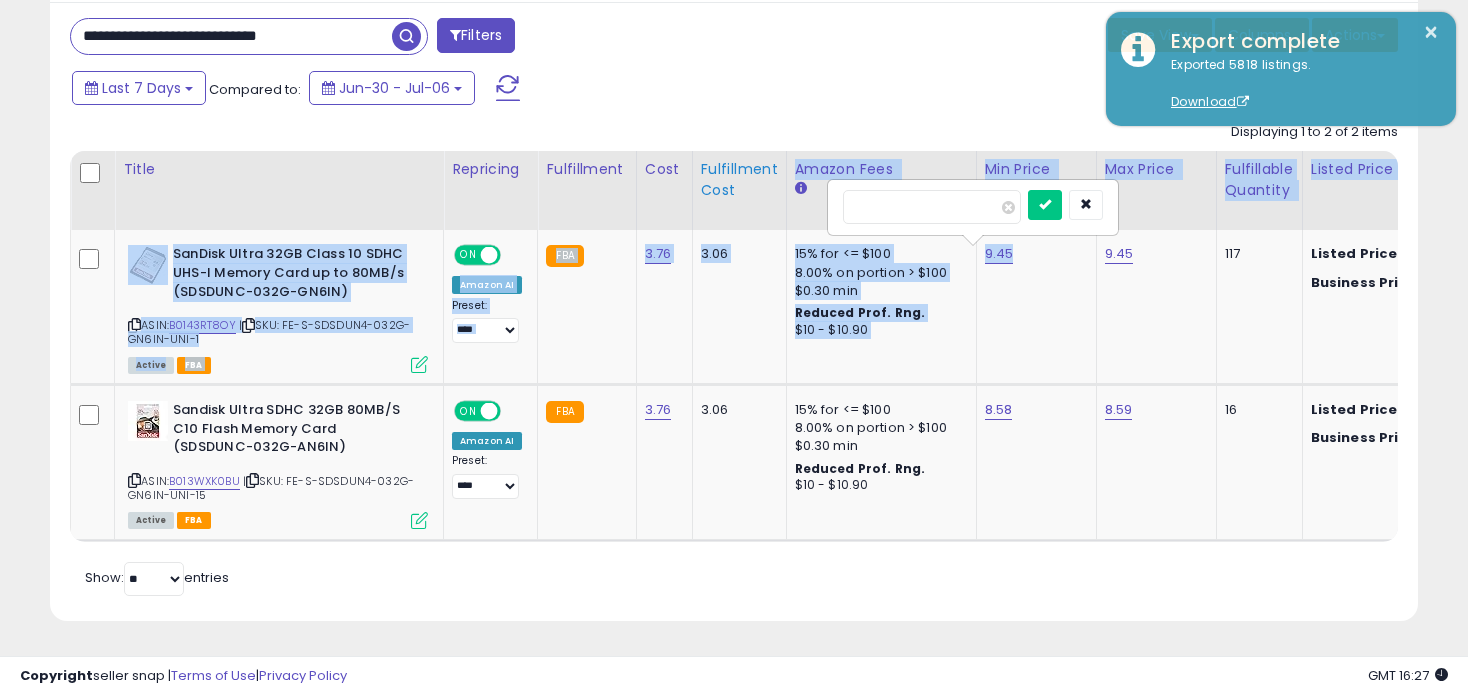 drag, startPoint x: 954, startPoint y: 211, endPoint x: 766, endPoint y: 203, distance: 188.17014 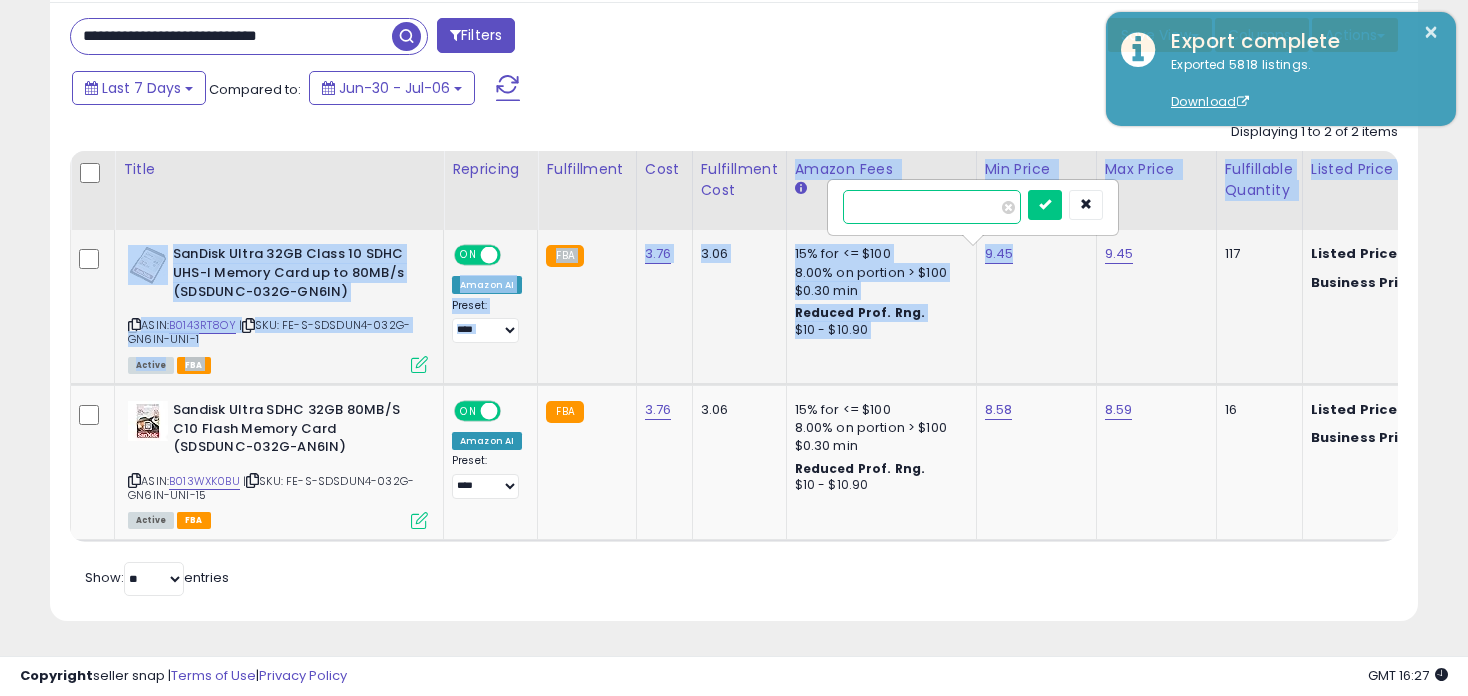 click on "****" at bounding box center [932, 207] 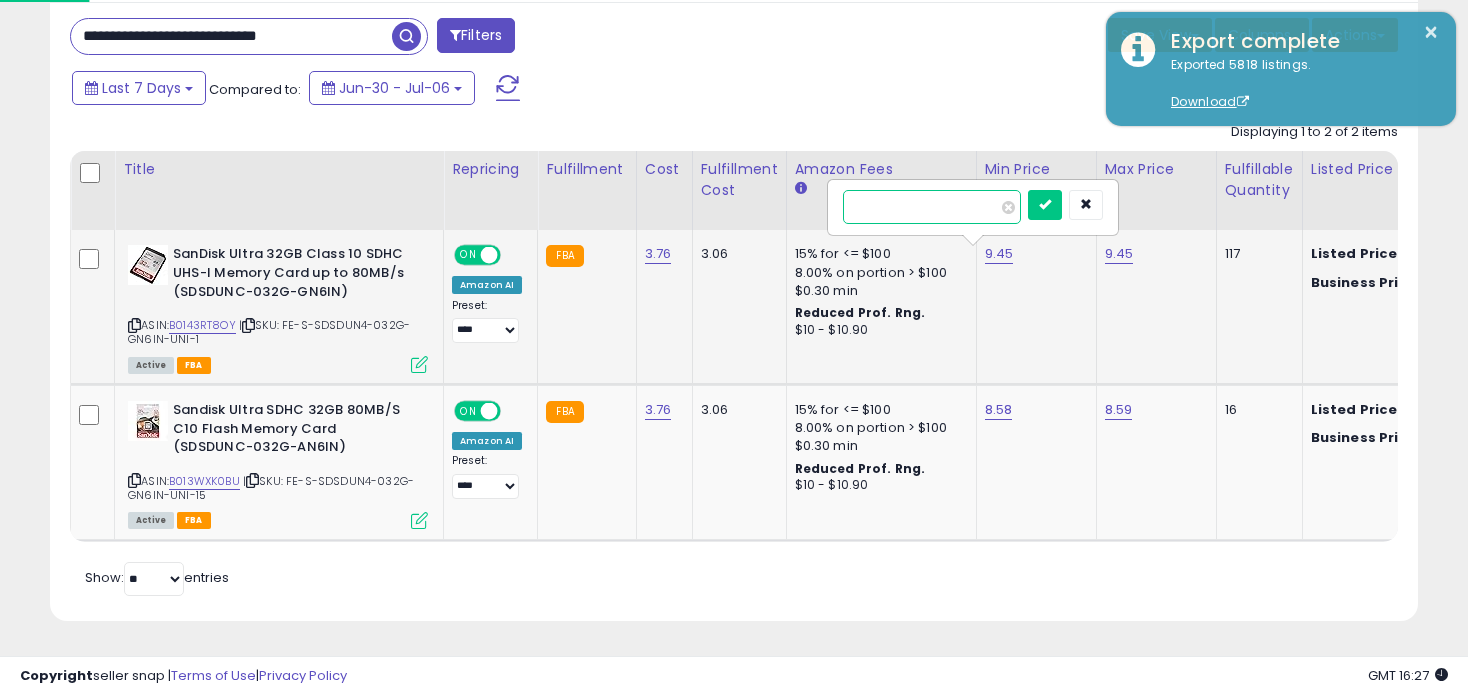 click on "****" at bounding box center (932, 207) 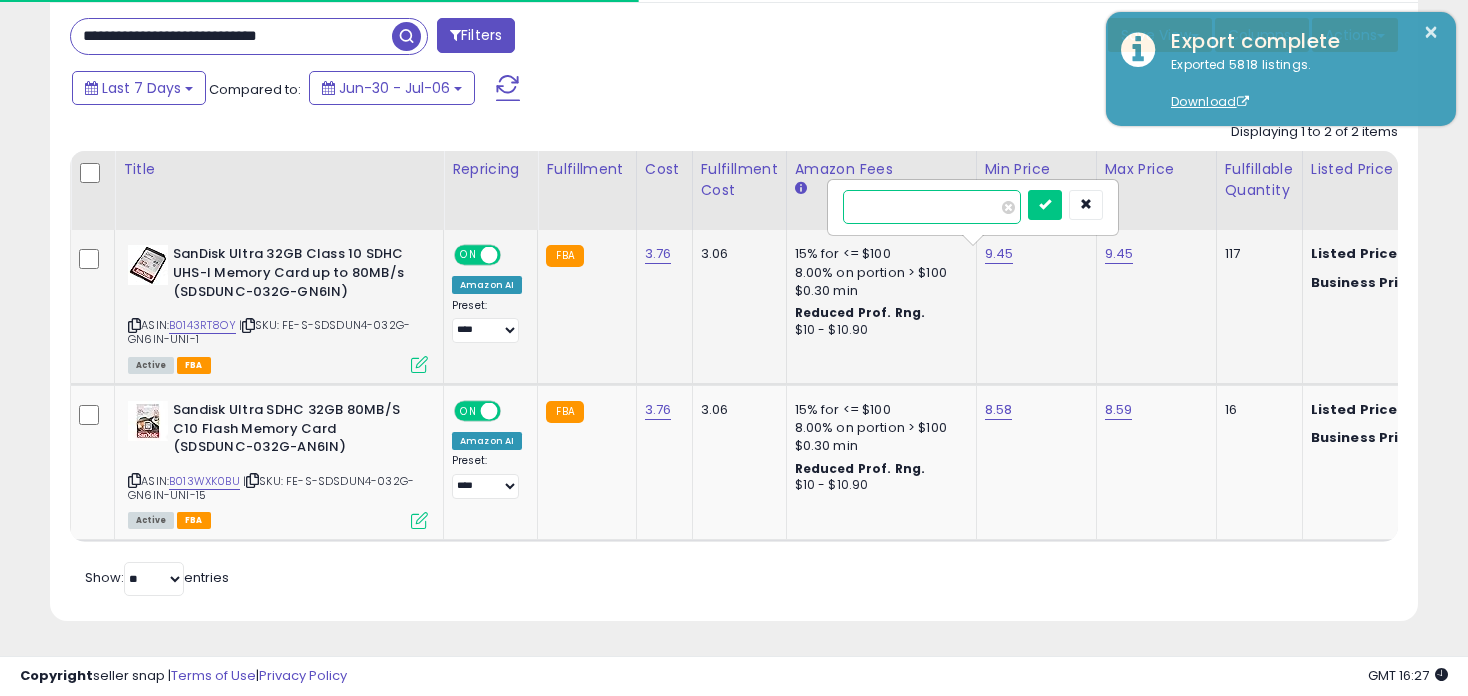 click on "****" at bounding box center (932, 207) 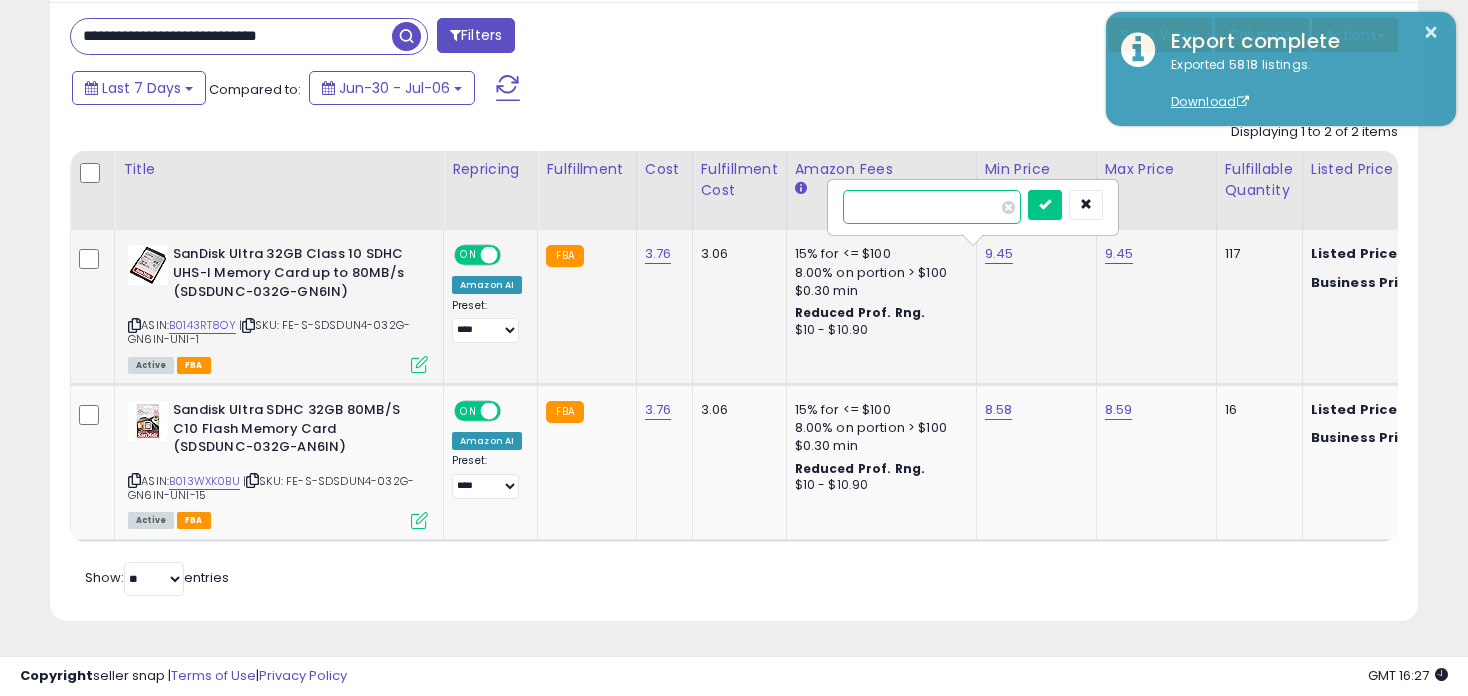 type on "****" 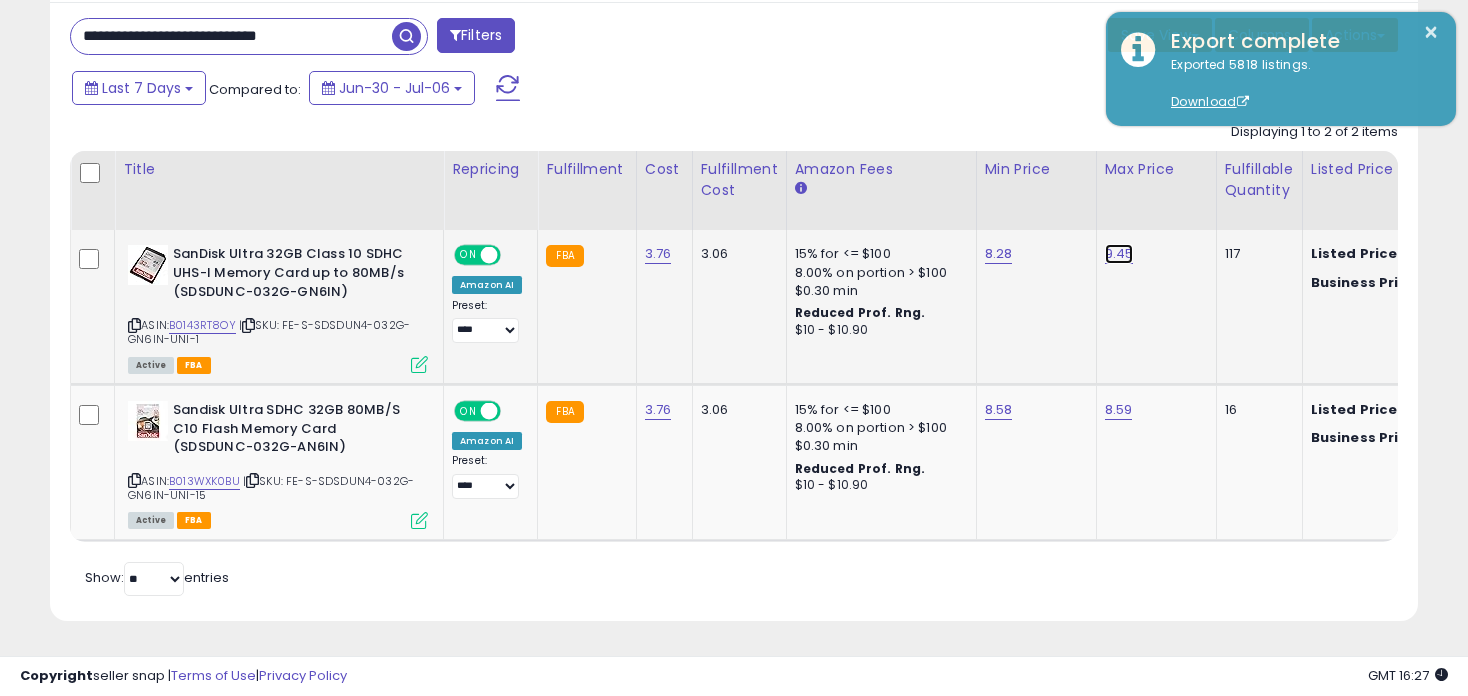 click on "9.45" at bounding box center [1119, 254] 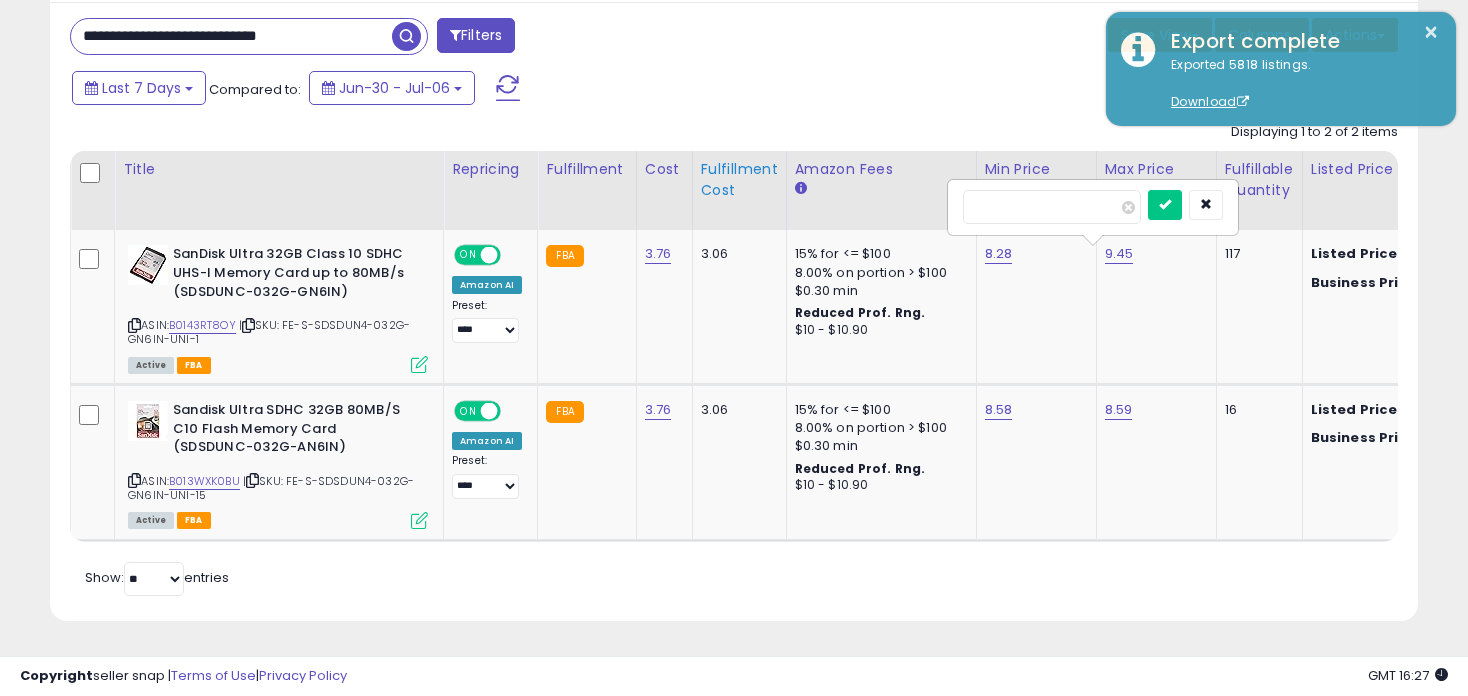 drag, startPoint x: 1023, startPoint y: 197, endPoint x: 753, endPoint y: 191, distance: 270.06665 